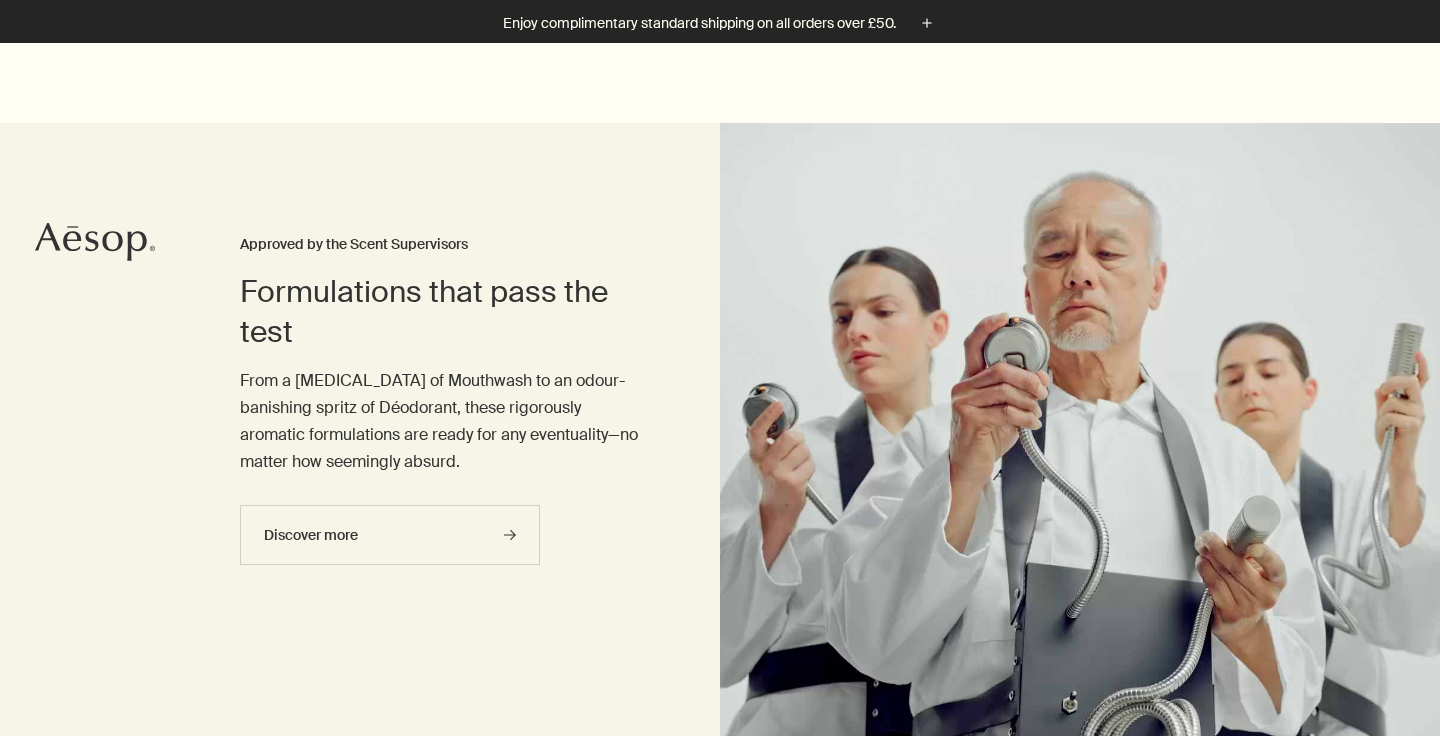 scroll, scrollTop: 886, scrollLeft: 0, axis: vertical 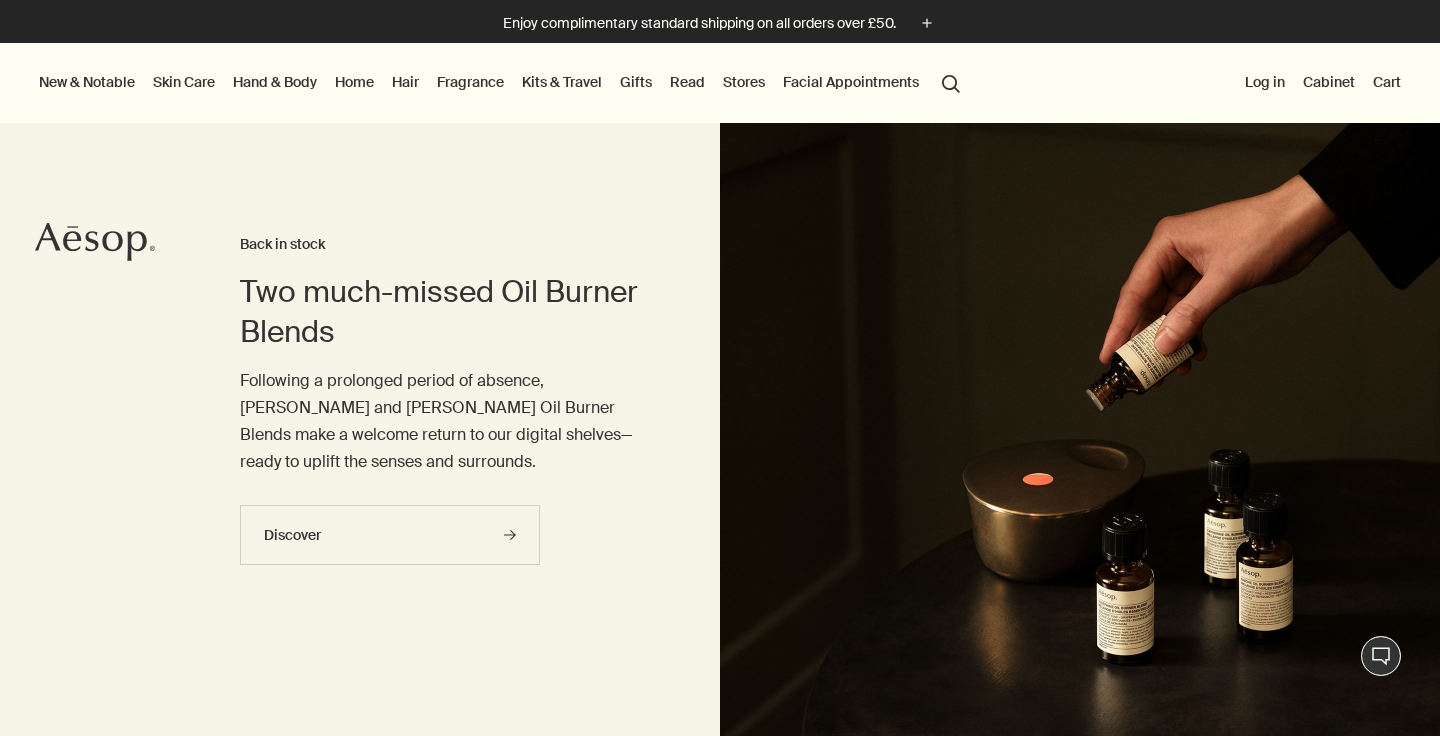 click on "Skin Care" at bounding box center (184, 82) 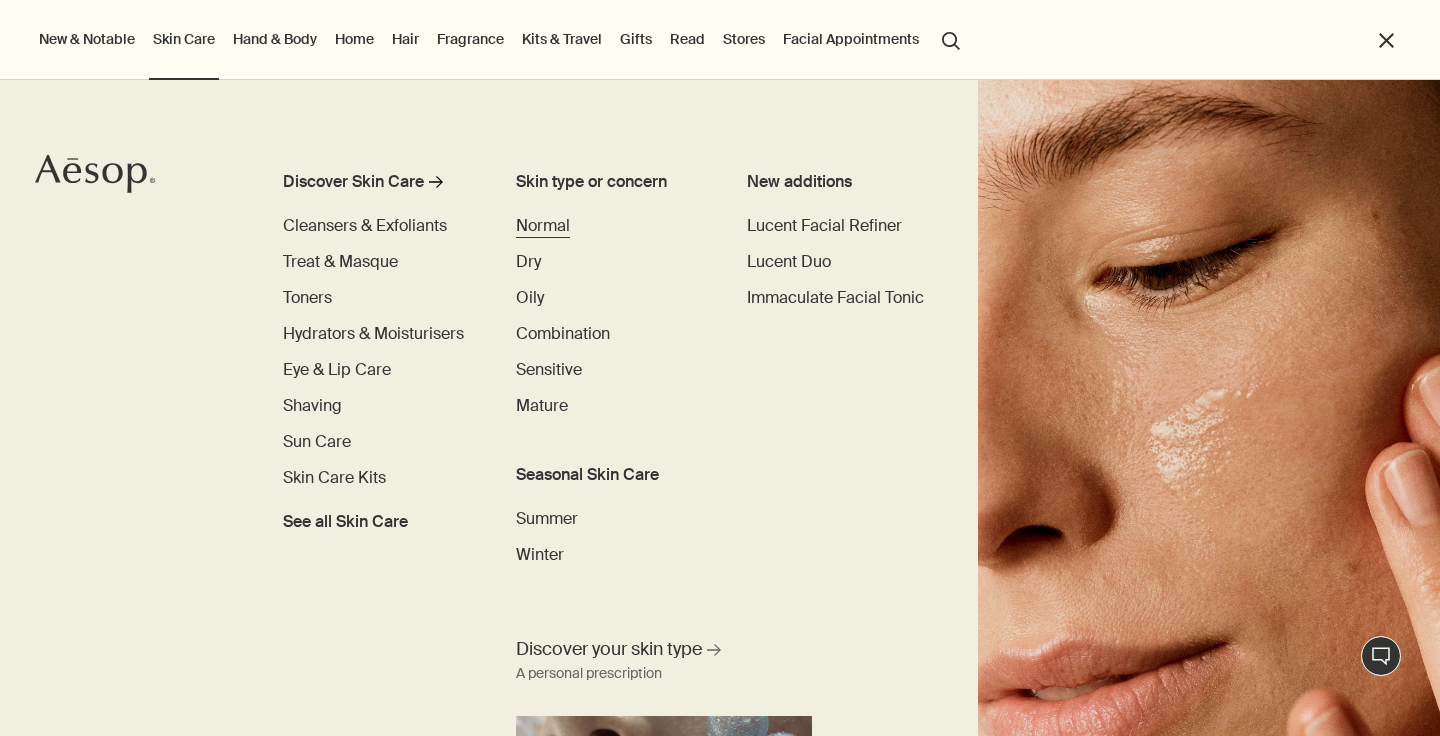 click on "Normal" at bounding box center (543, 225) 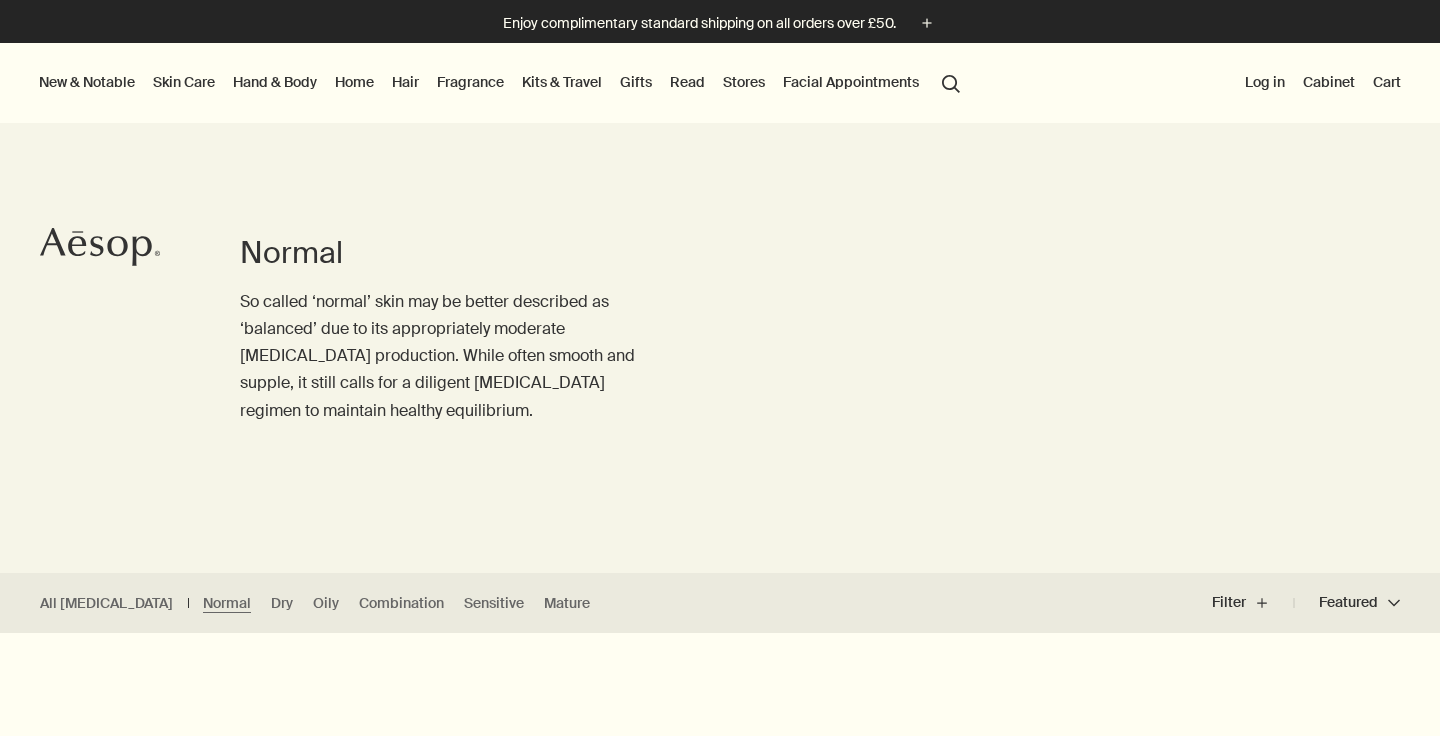 scroll, scrollTop: 0, scrollLeft: 0, axis: both 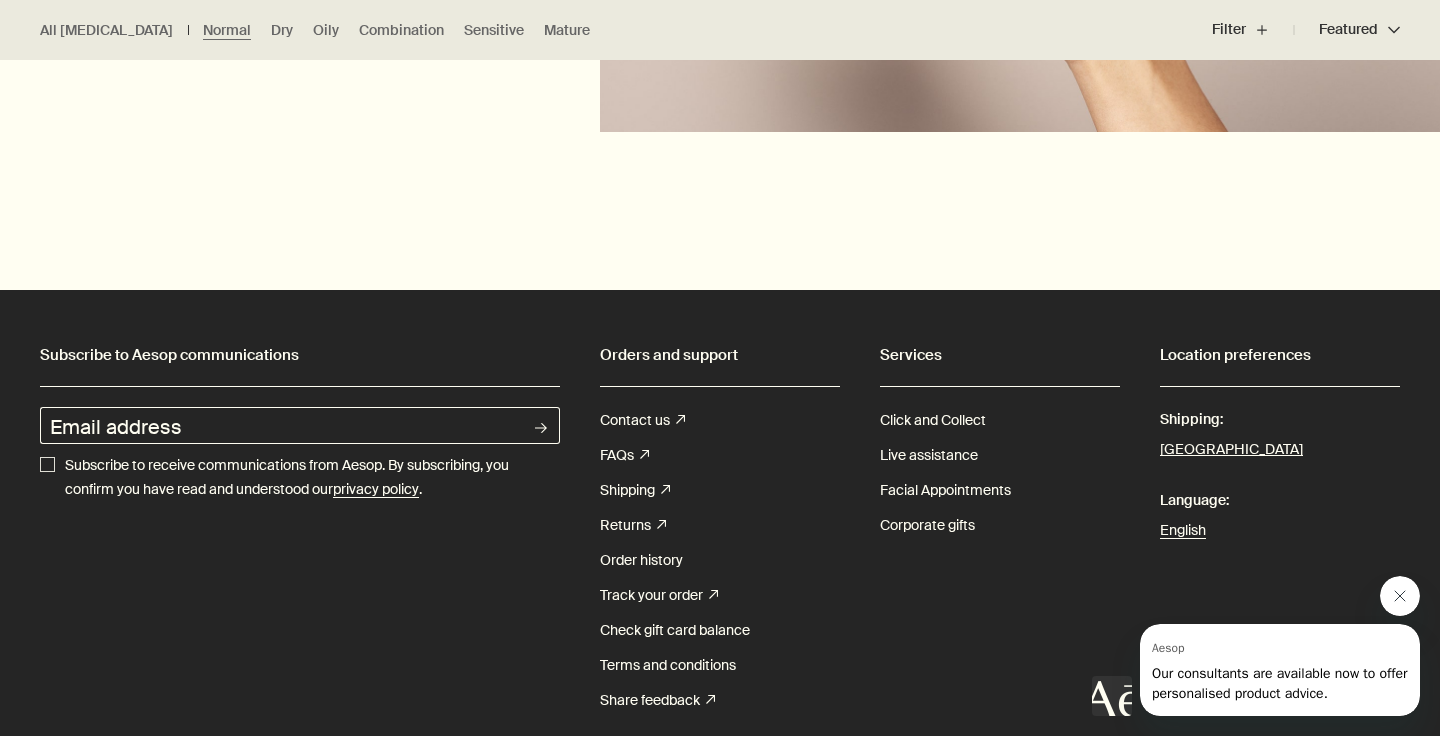 click 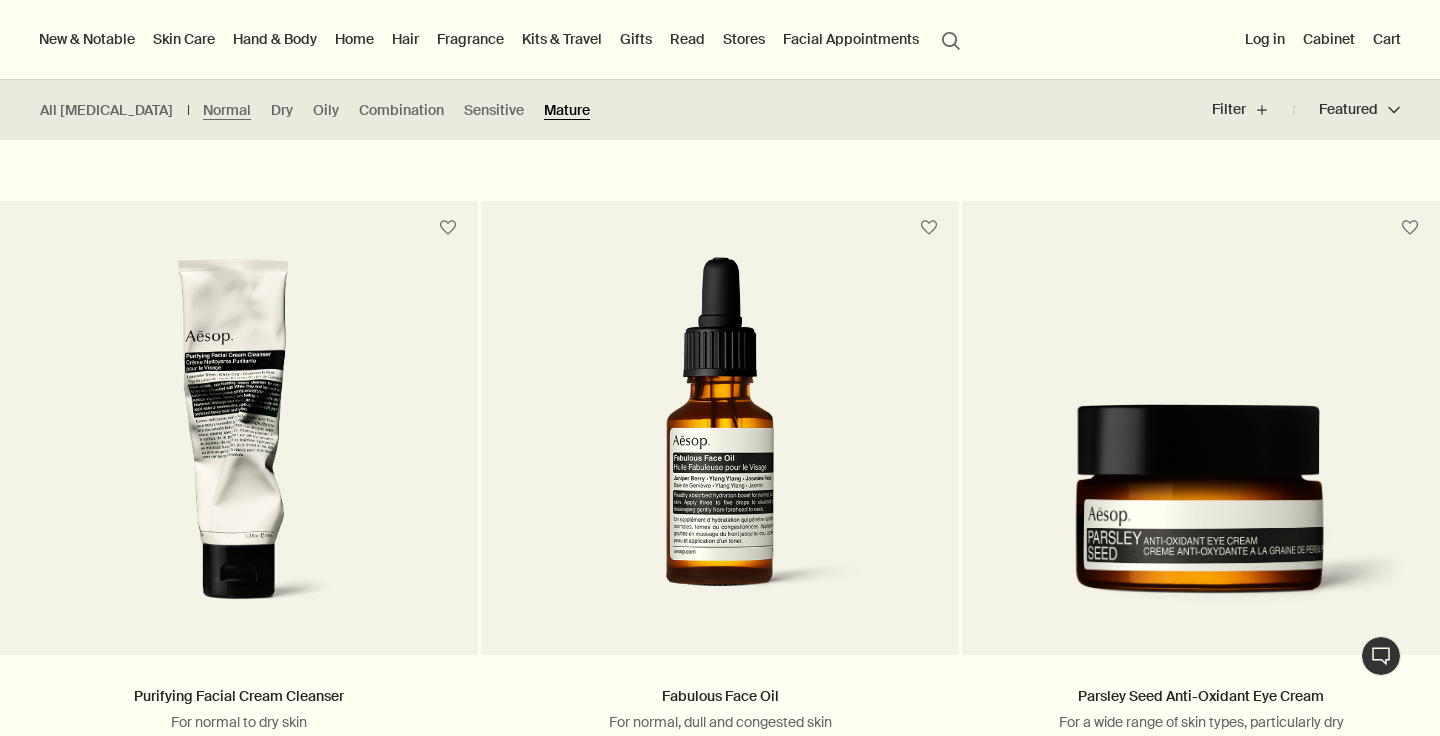 scroll, scrollTop: 1887, scrollLeft: 0, axis: vertical 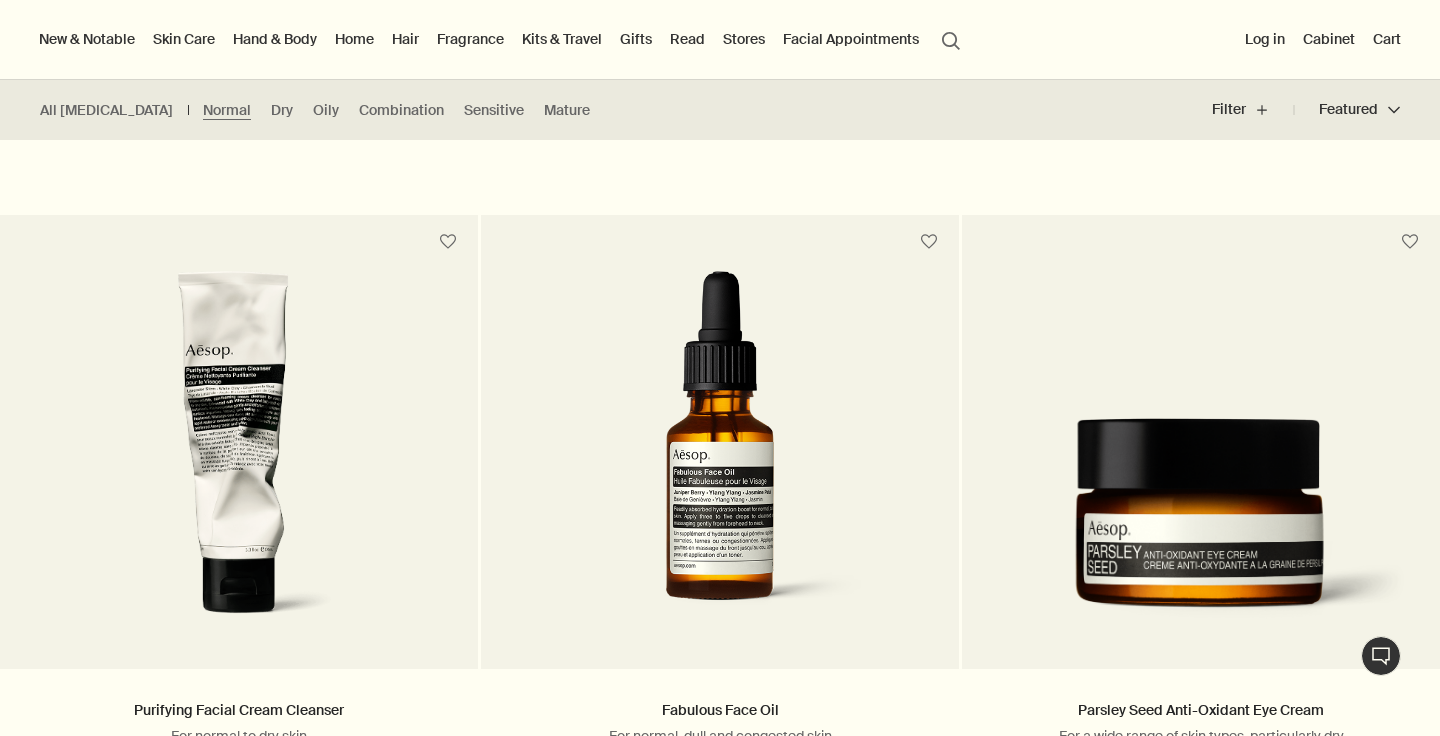 click on "search Search" at bounding box center (951, 39) 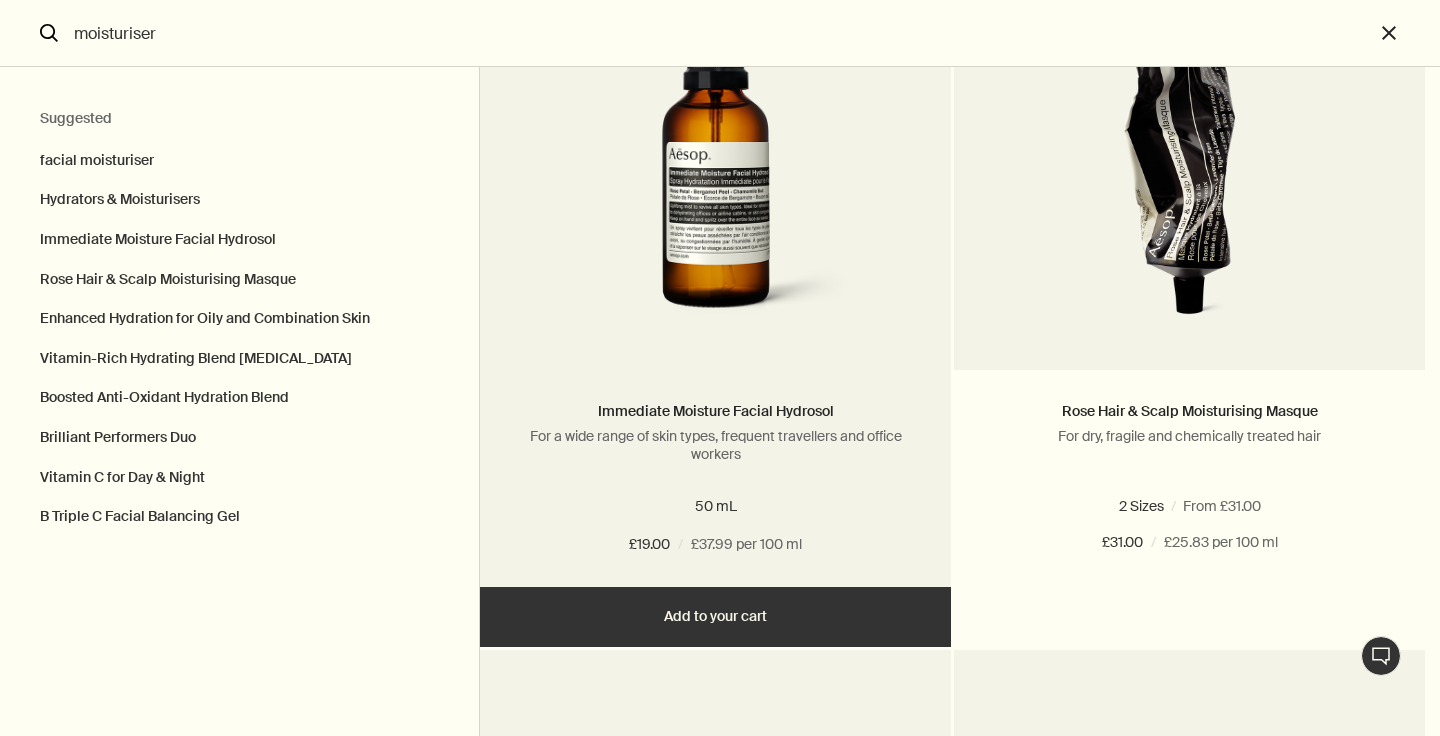 scroll, scrollTop: 576, scrollLeft: 0, axis: vertical 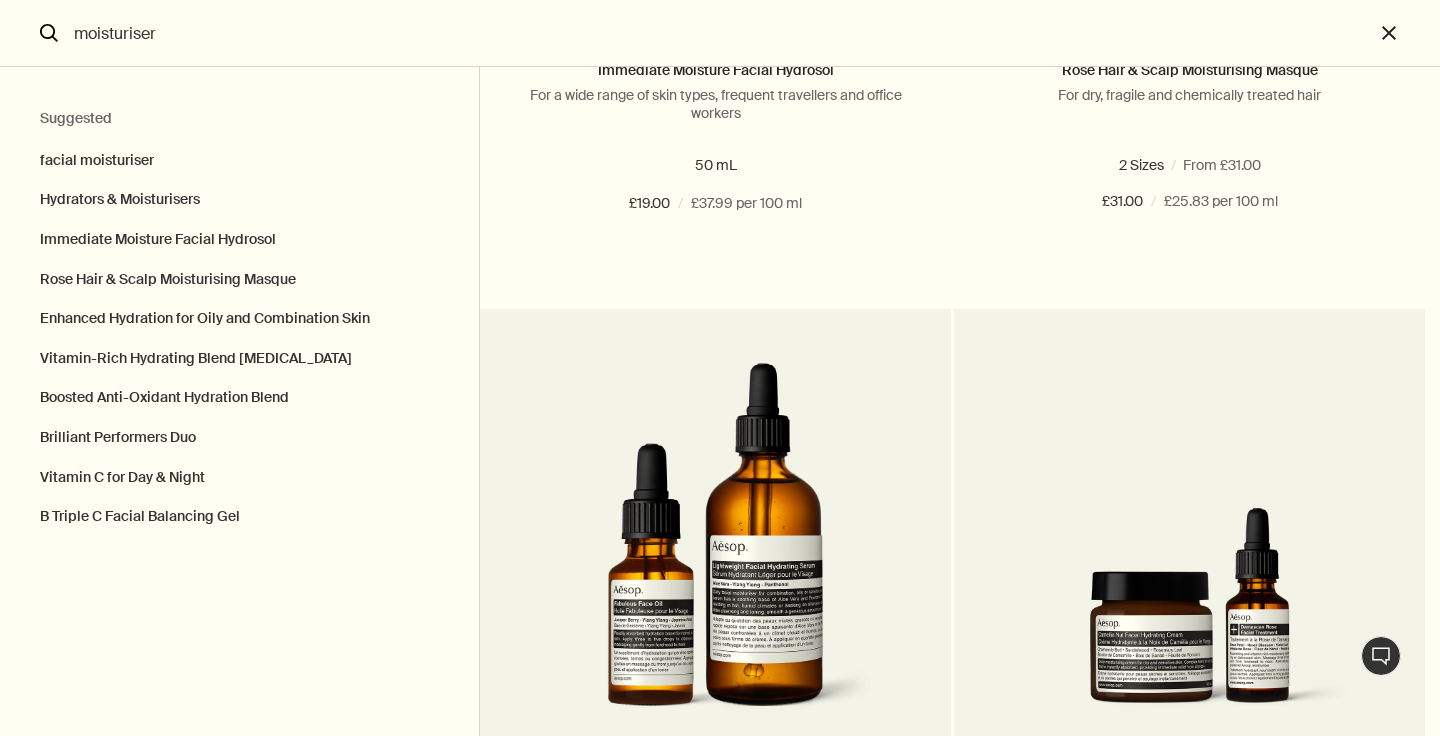 type on "moisturiser" 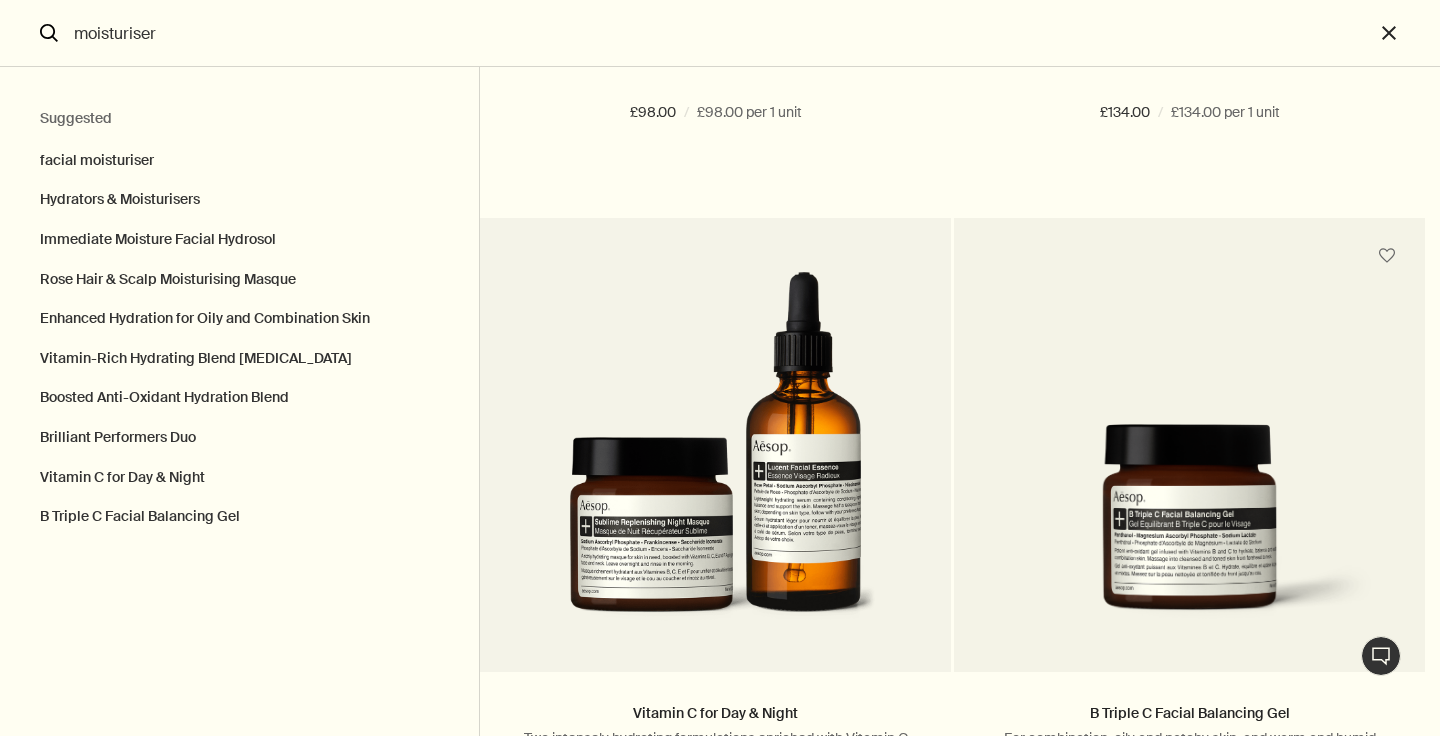 scroll, scrollTop: 2336, scrollLeft: 0, axis: vertical 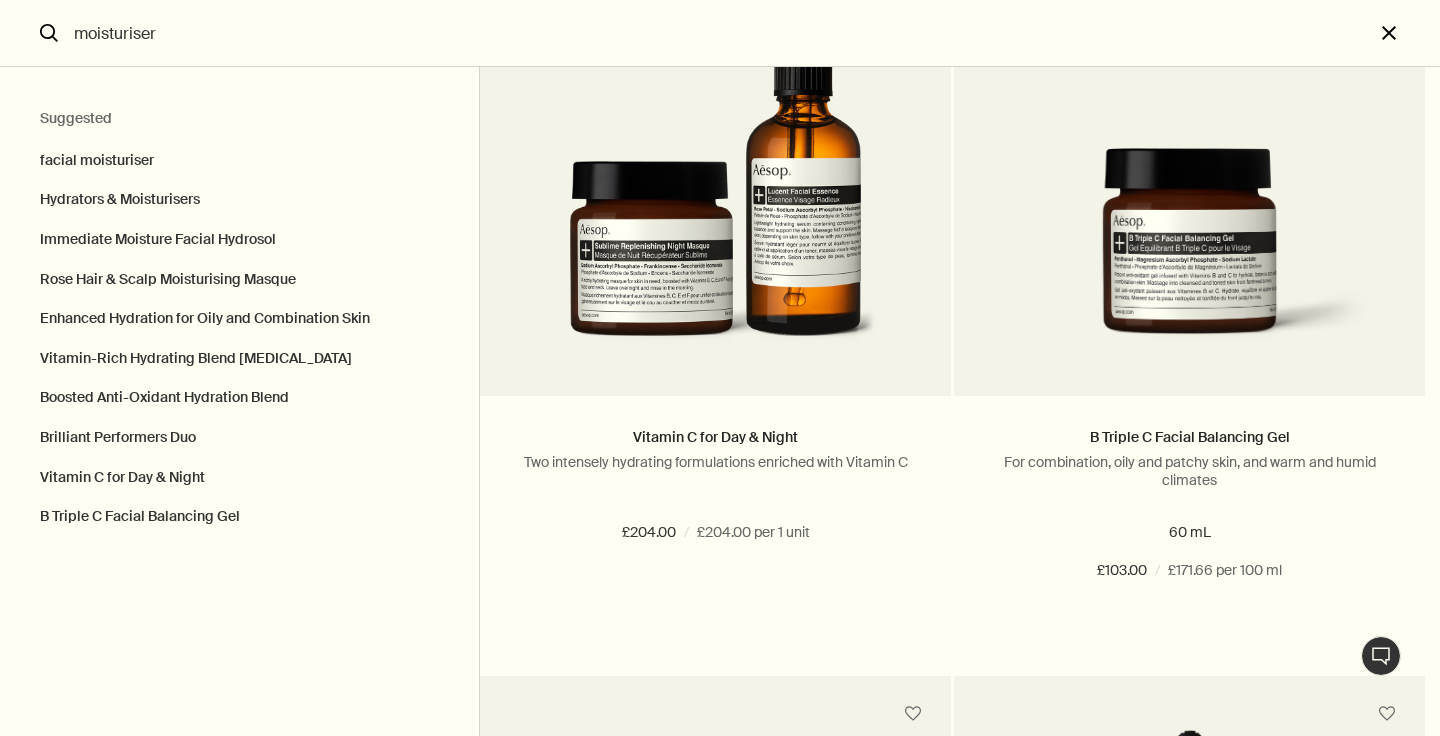 click on "close" at bounding box center (1407, 33) 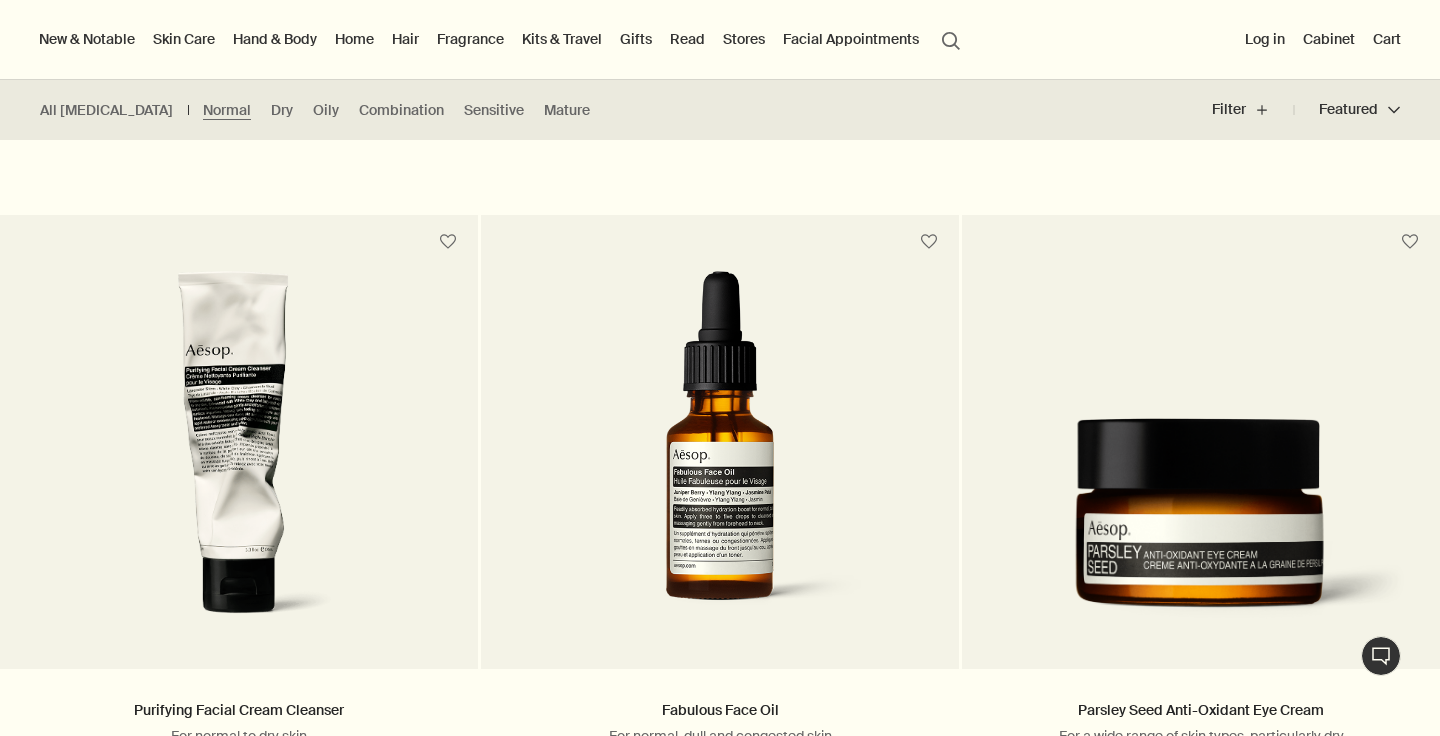 scroll, scrollTop: 0, scrollLeft: 0, axis: both 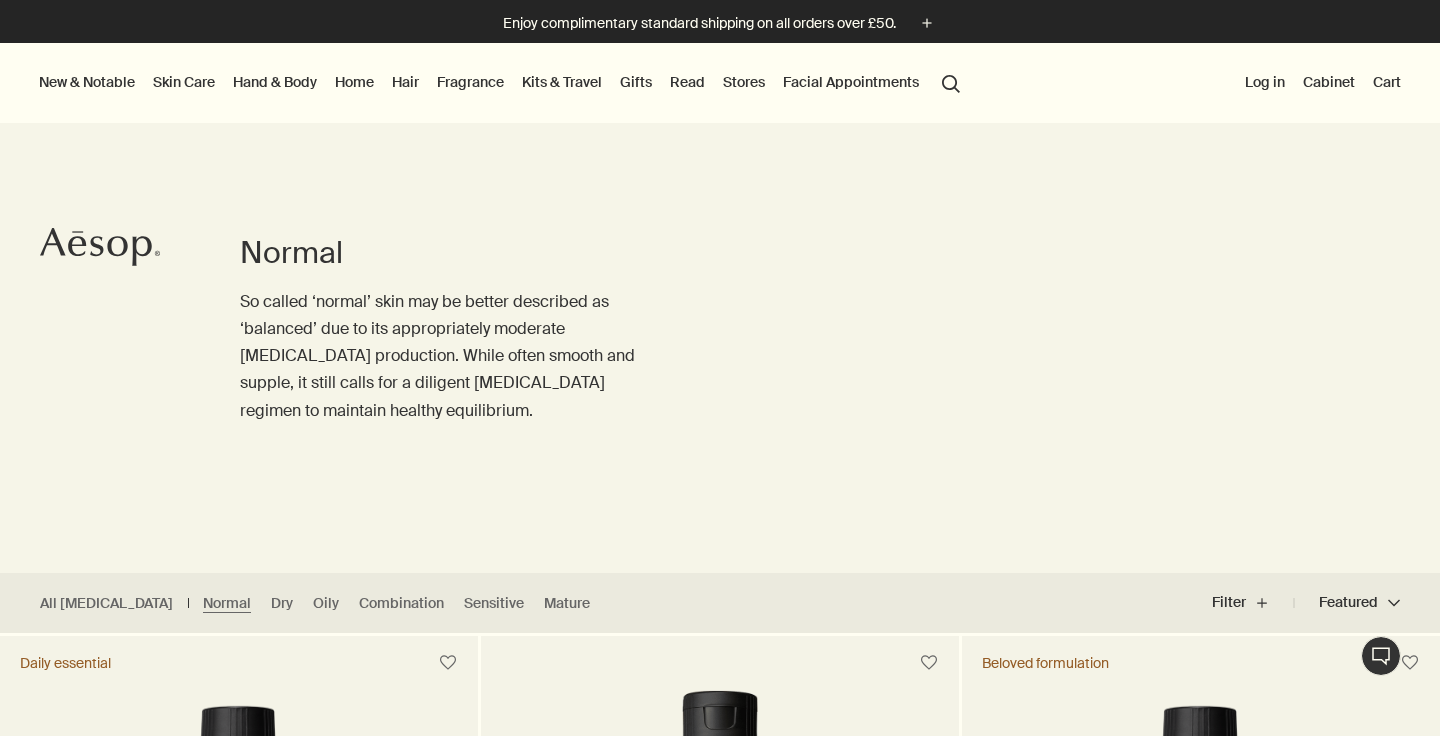 click on "Aesop" 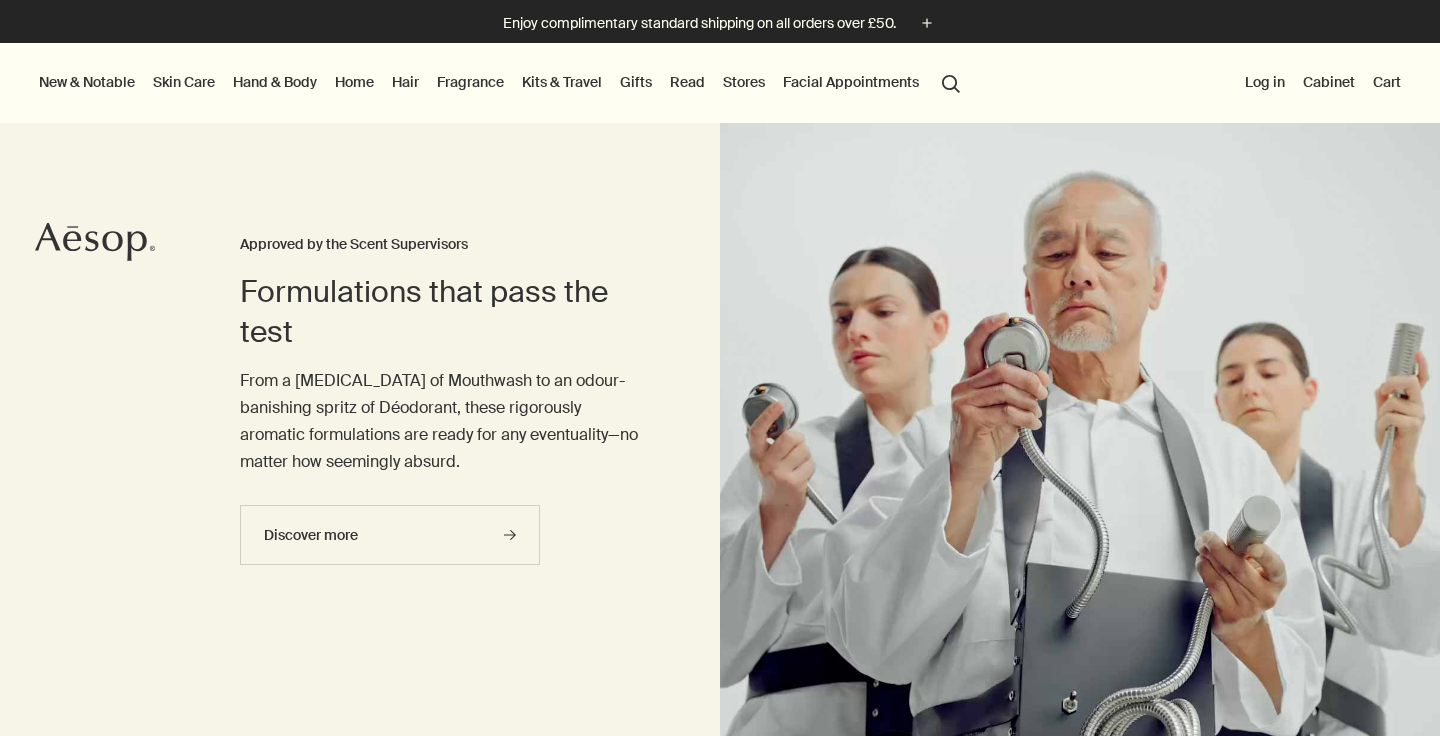scroll, scrollTop: 0, scrollLeft: 0, axis: both 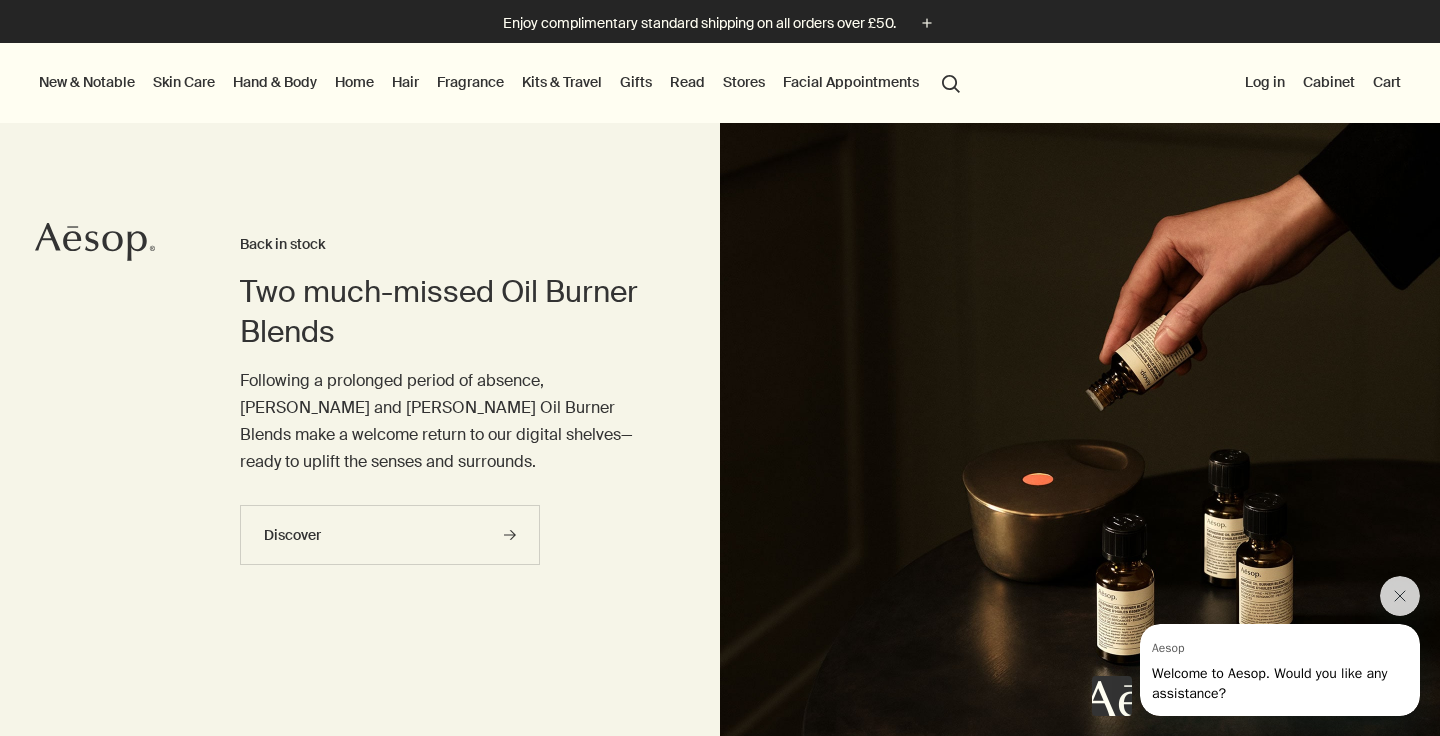 click on "Hair" at bounding box center [405, 82] 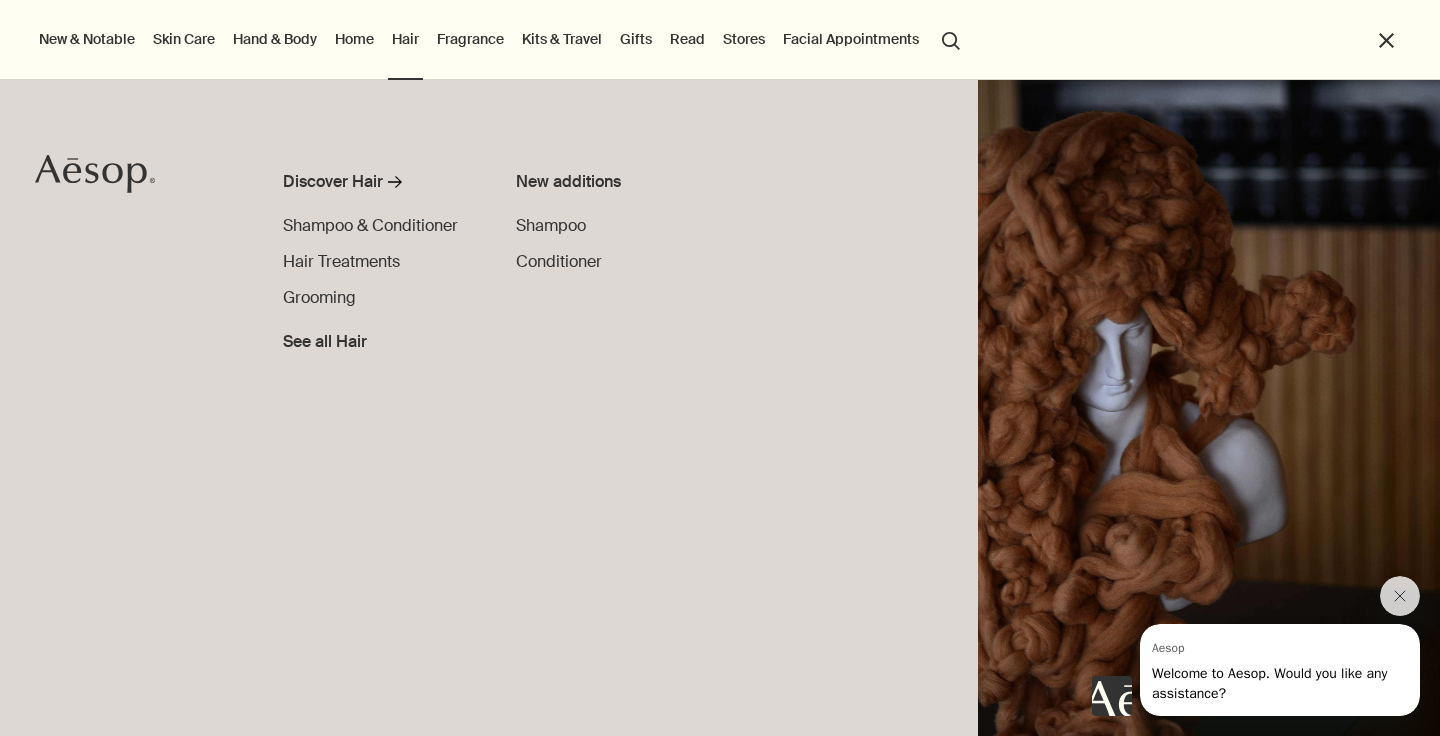 click on "Fragrance" at bounding box center (470, 39) 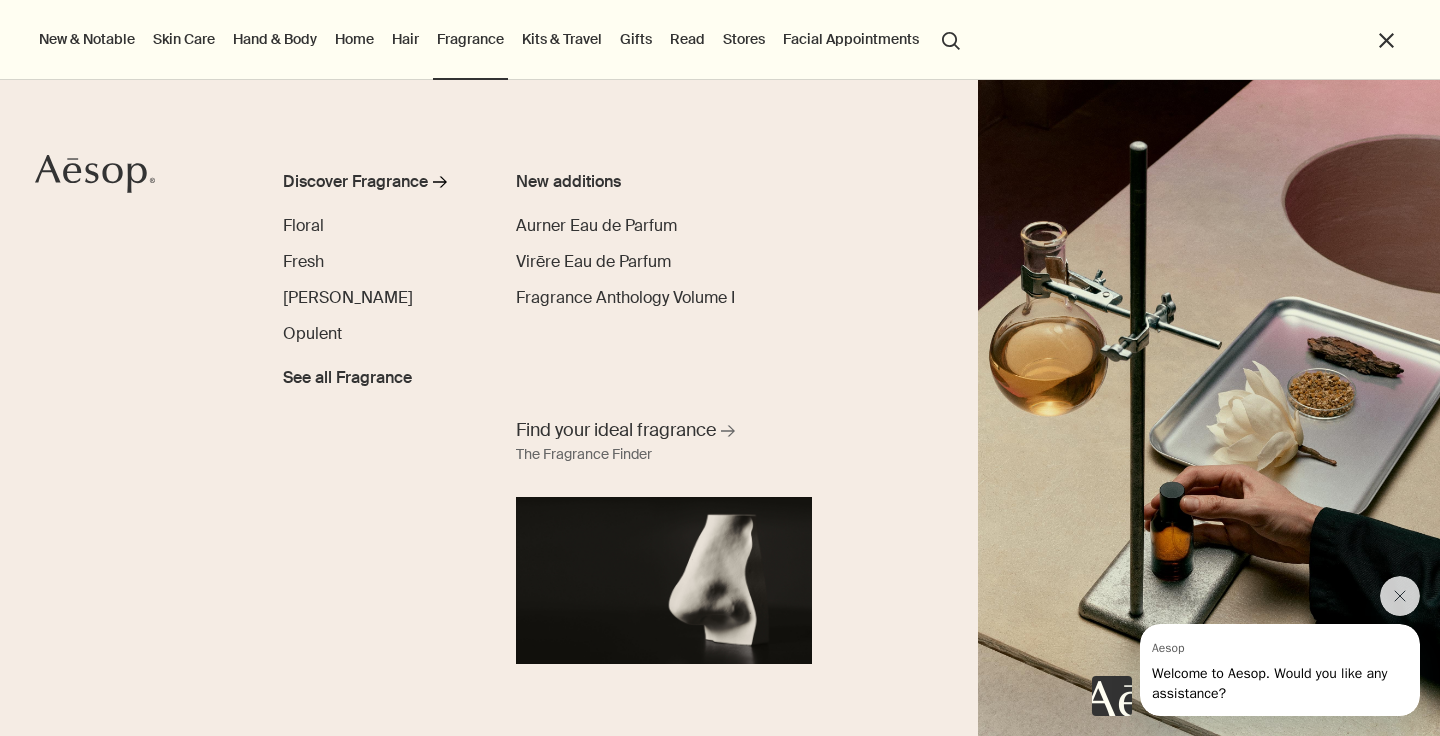 click on "Hand & Body" at bounding box center [275, 39] 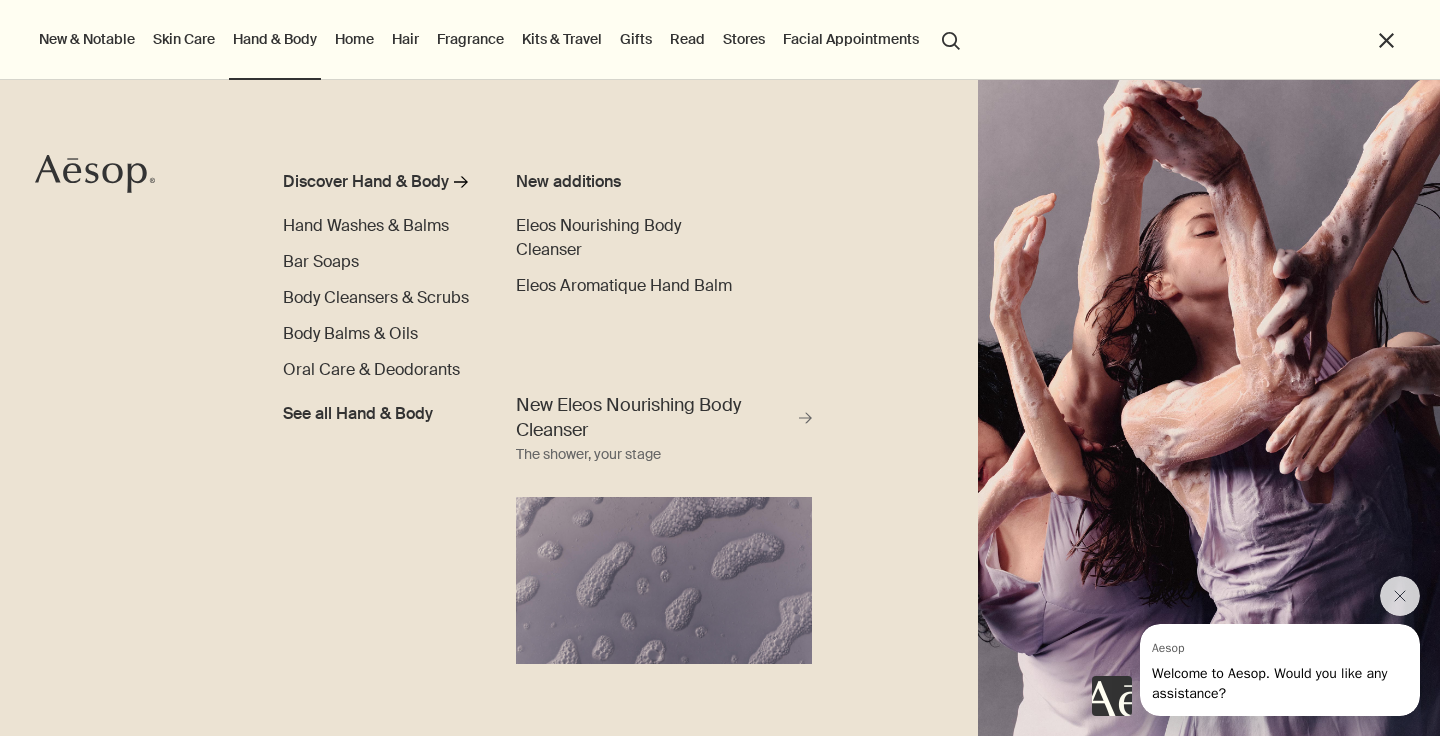 click on "Kits & Travel" at bounding box center [562, 39] 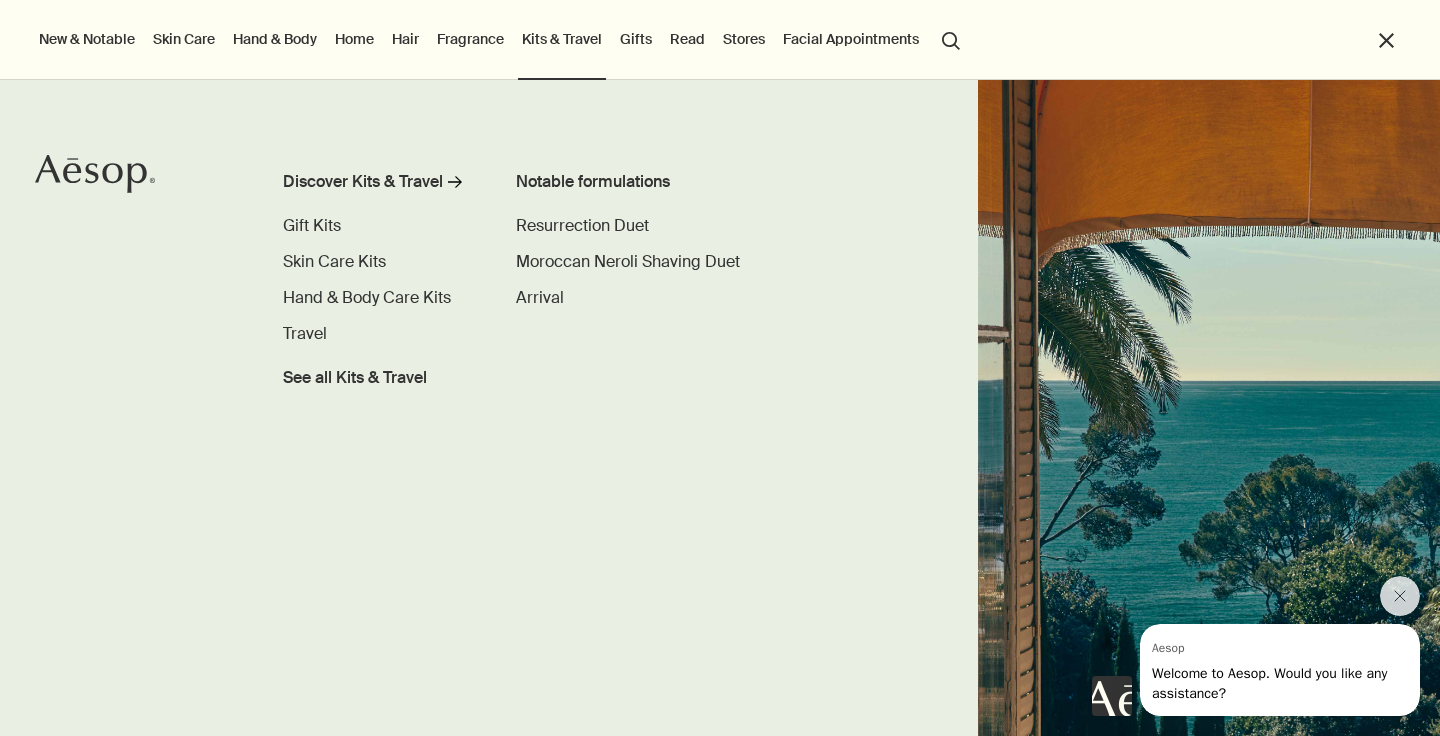 click on "Skin Care" at bounding box center (184, 39) 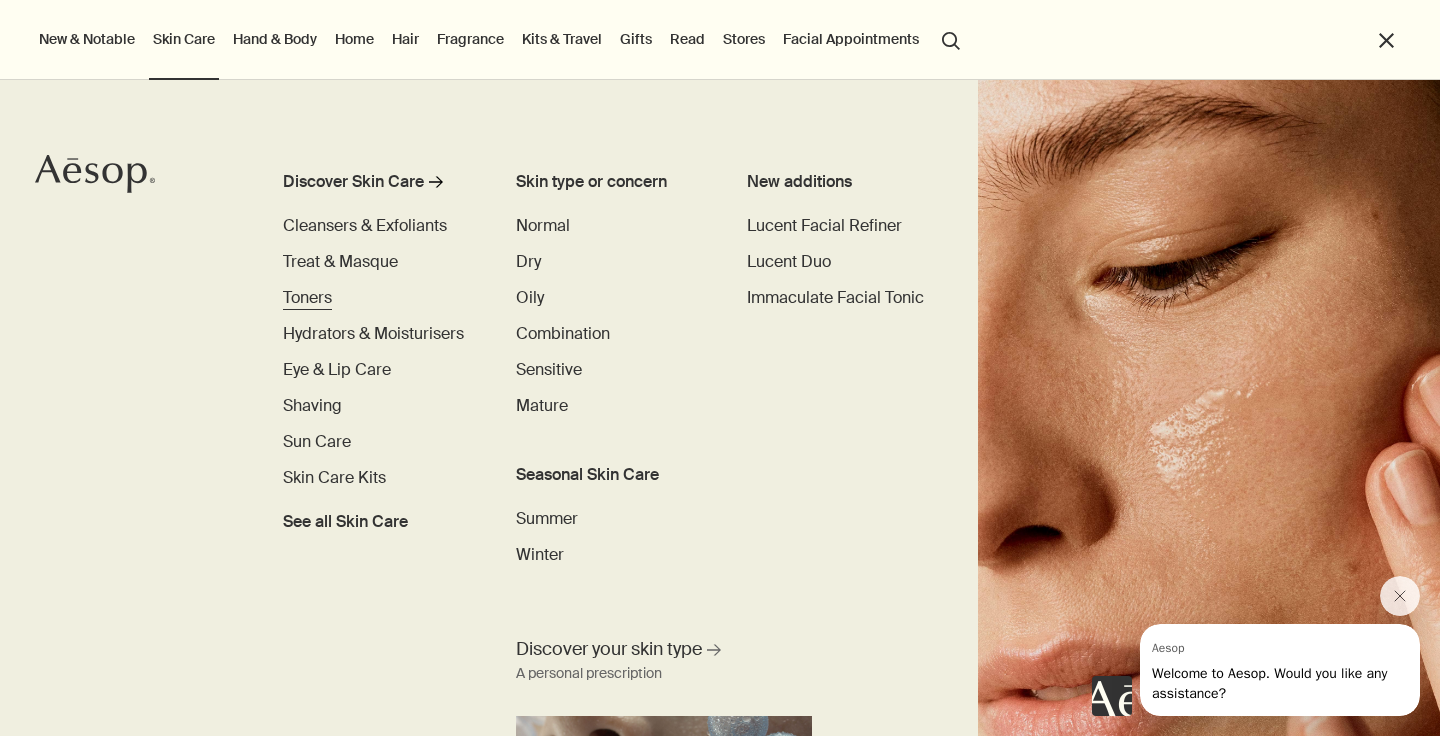 click on "Toners" at bounding box center (307, 297) 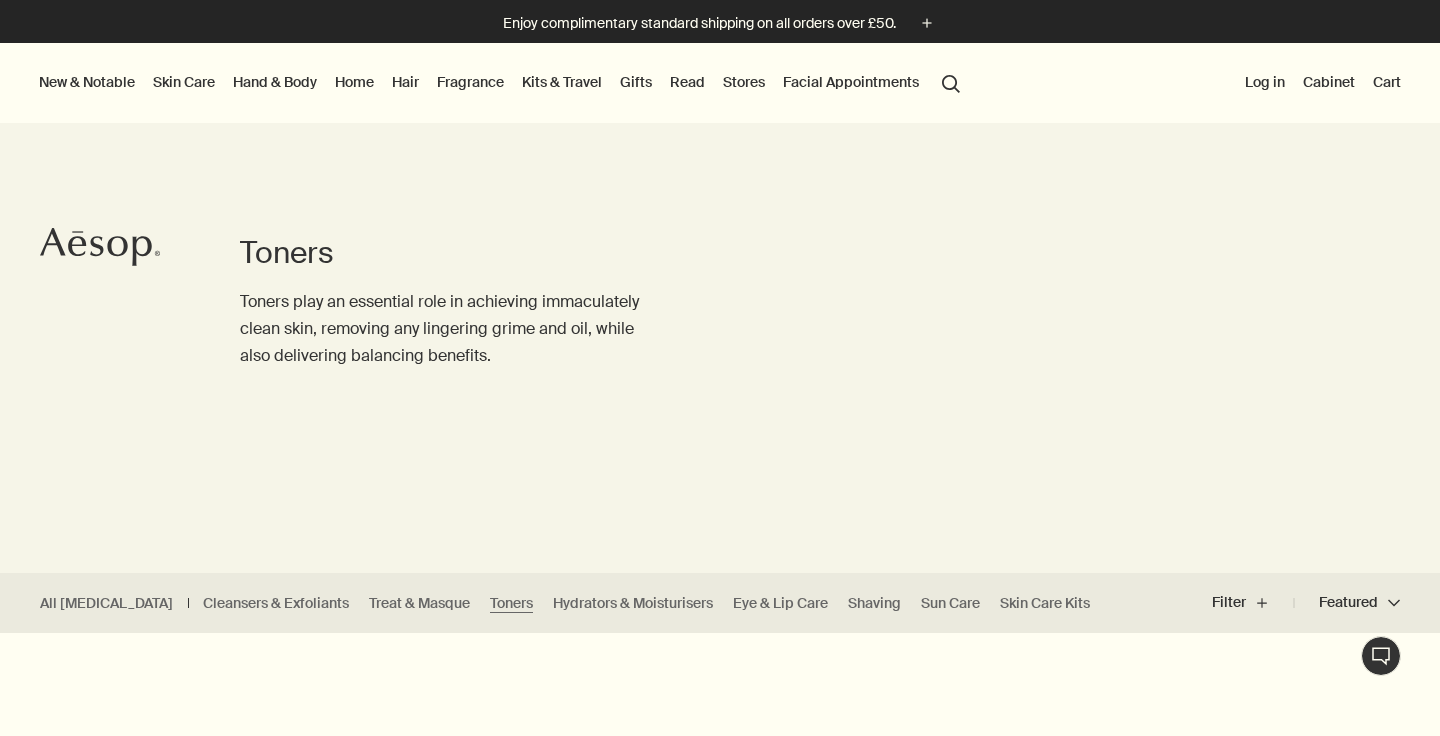 scroll, scrollTop: 0, scrollLeft: 0, axis: both 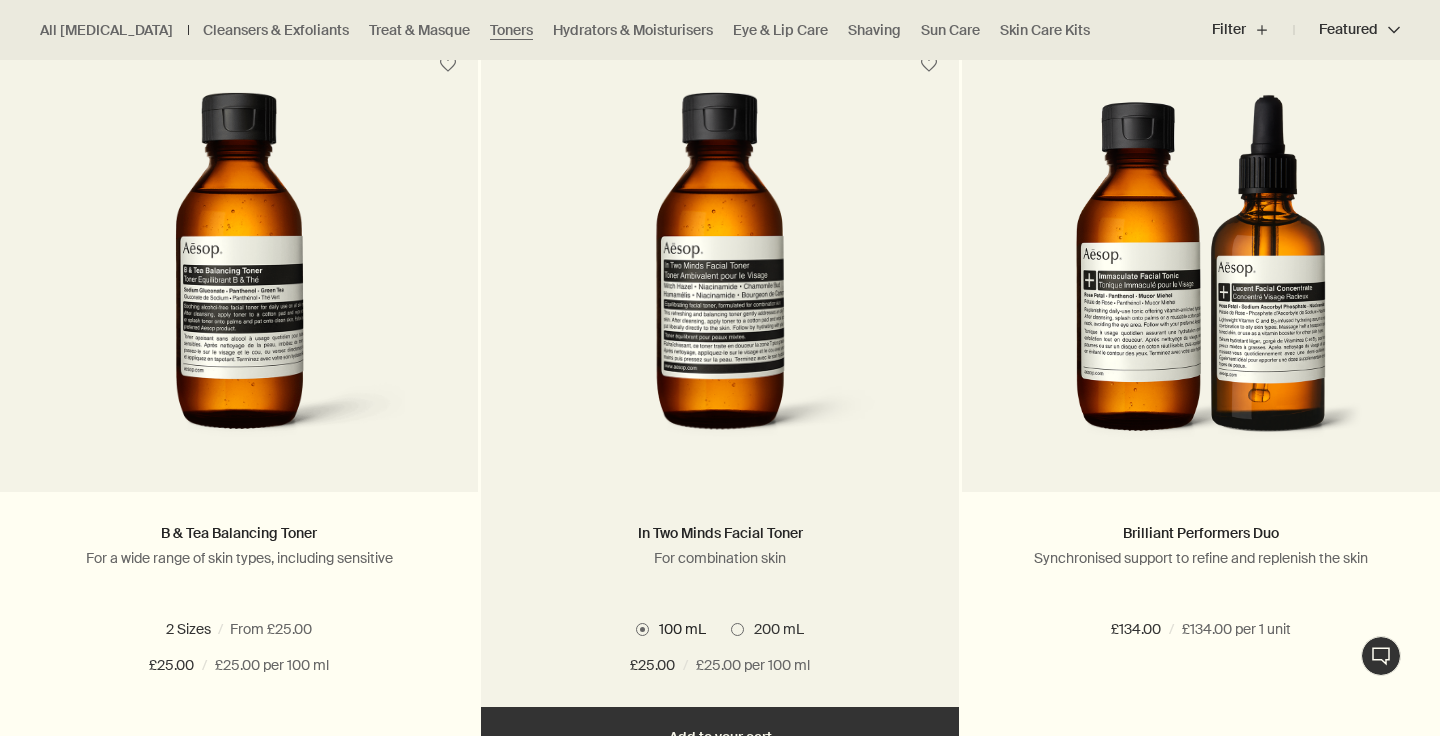 click at bounding box center (719, 277) 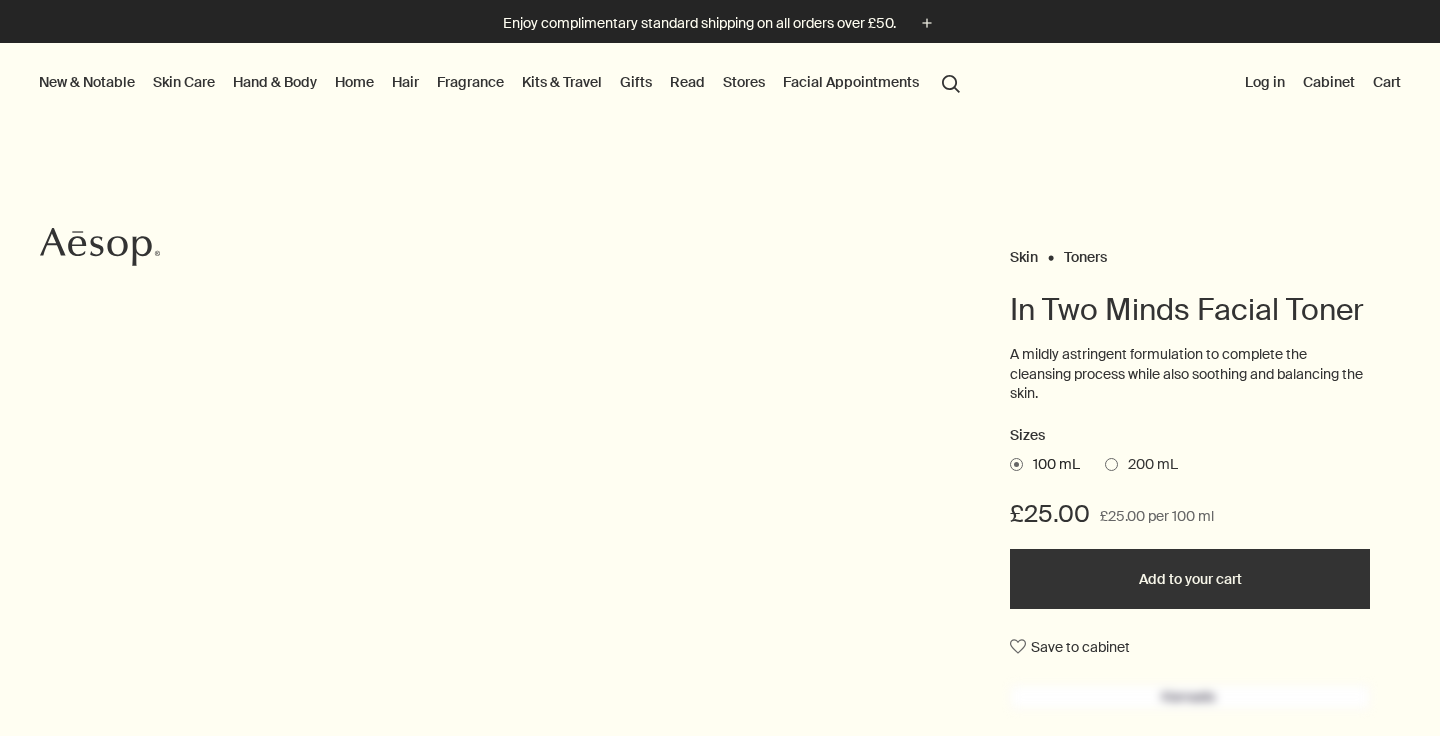 scroll, scrollTop: 0, scrollLeft: 0, axis: both 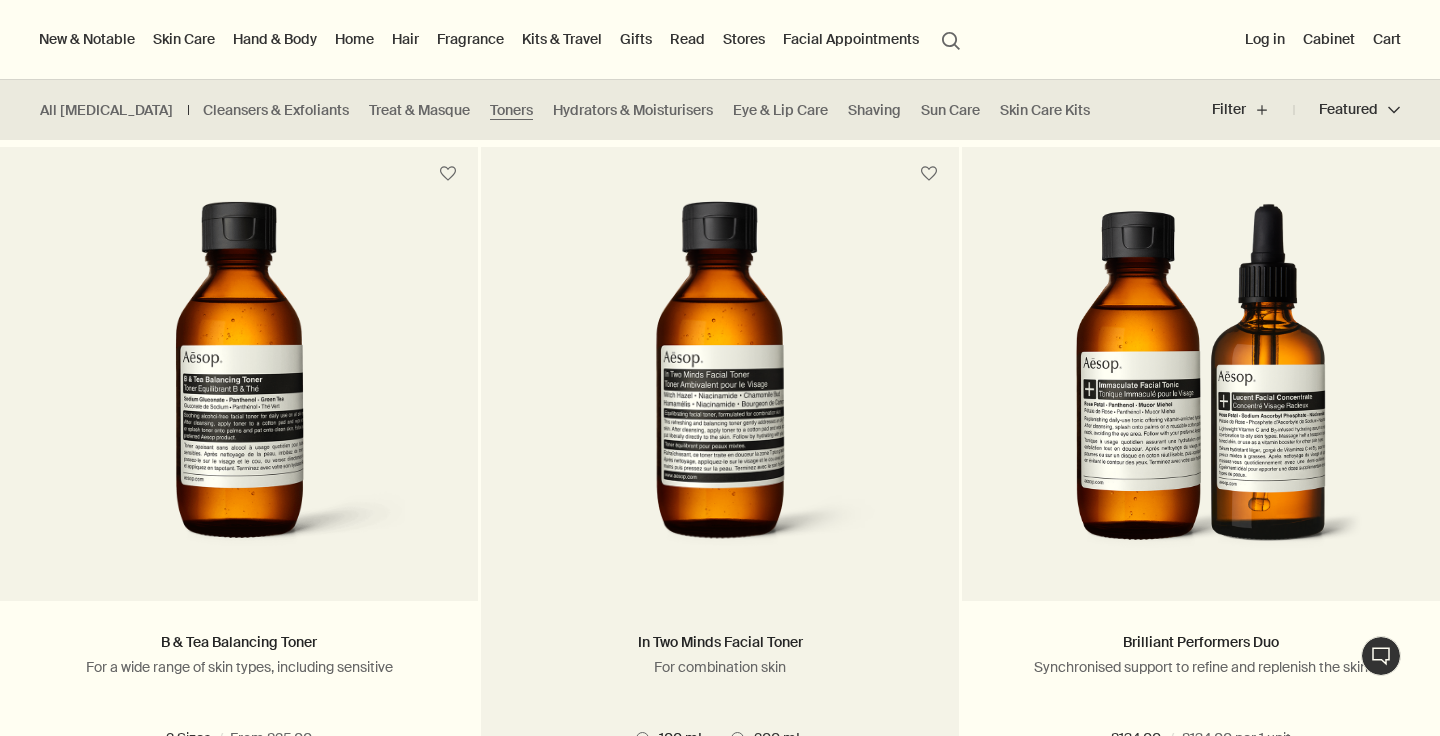 click at bounding box center [719, 386] 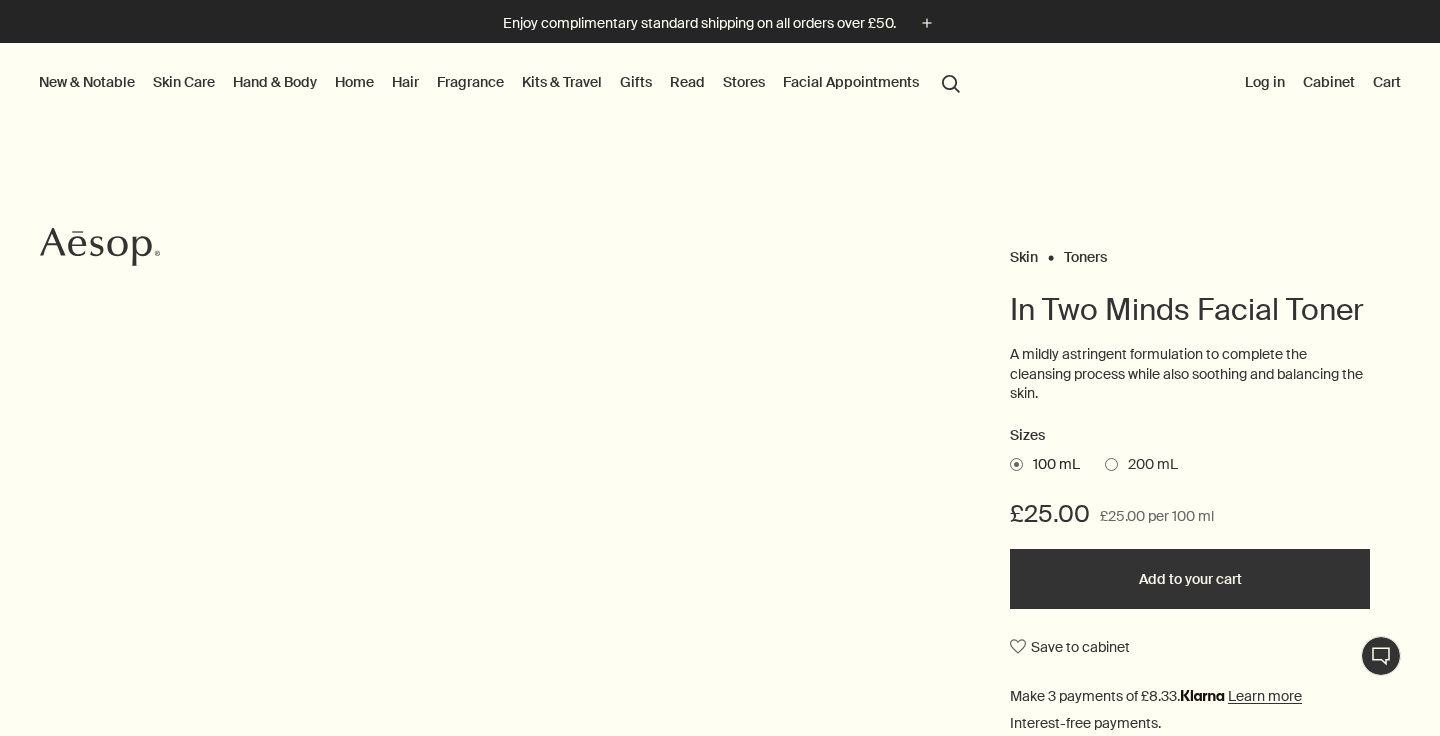 scroll, scrollTop: 0, scrollLeft: 0, axis: both 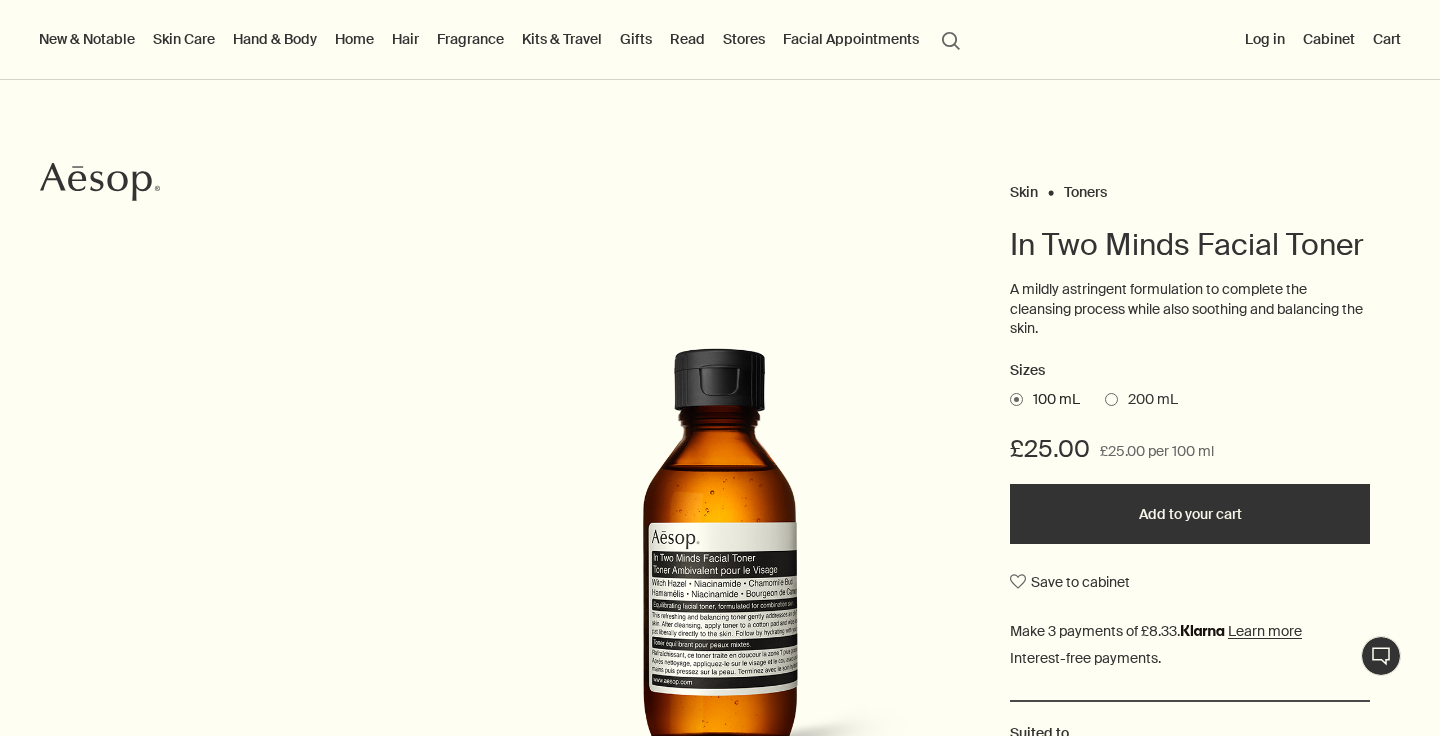 click on "Home" at bounding box center [354, 39] 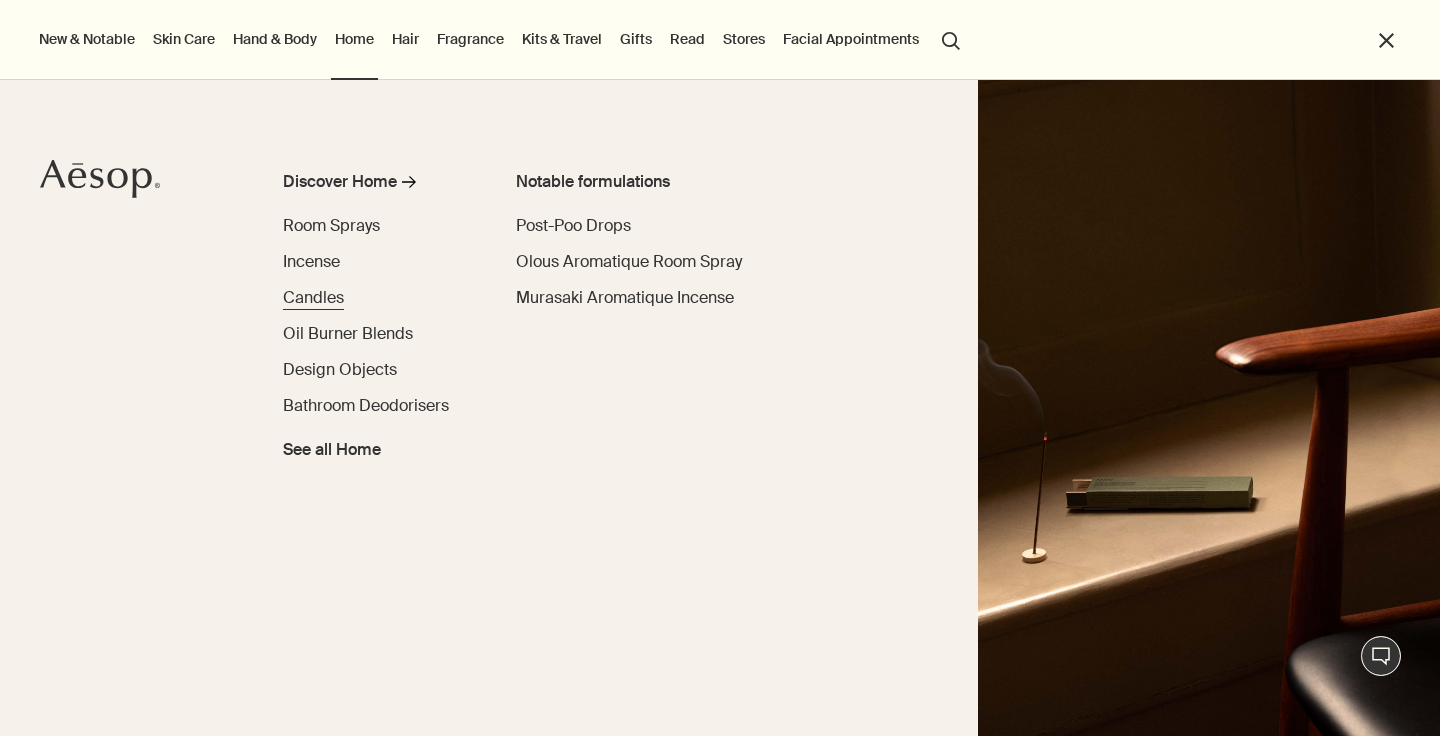 click on "Candles" at bounding box center [313, 297] 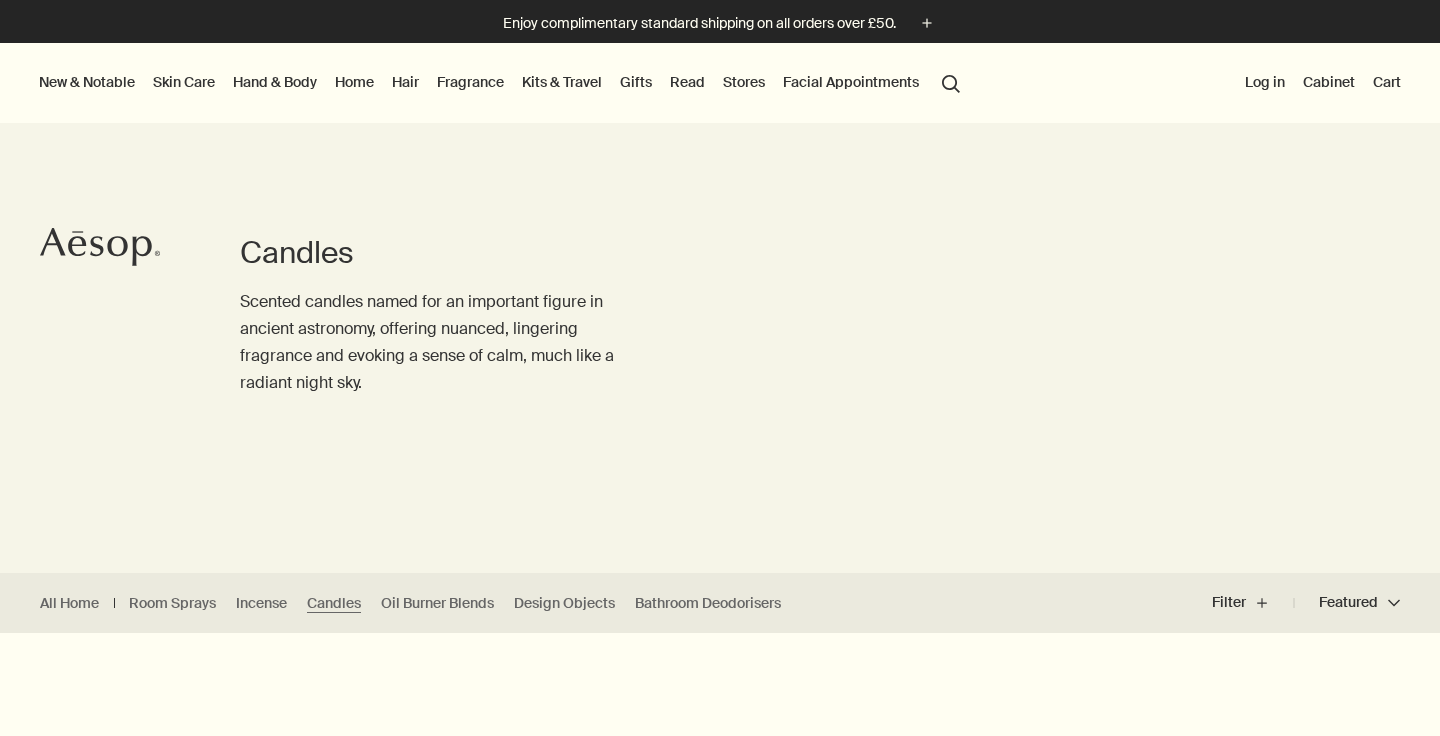 scroll, scrollTop: 0, scrollLeft: 0, axis: both 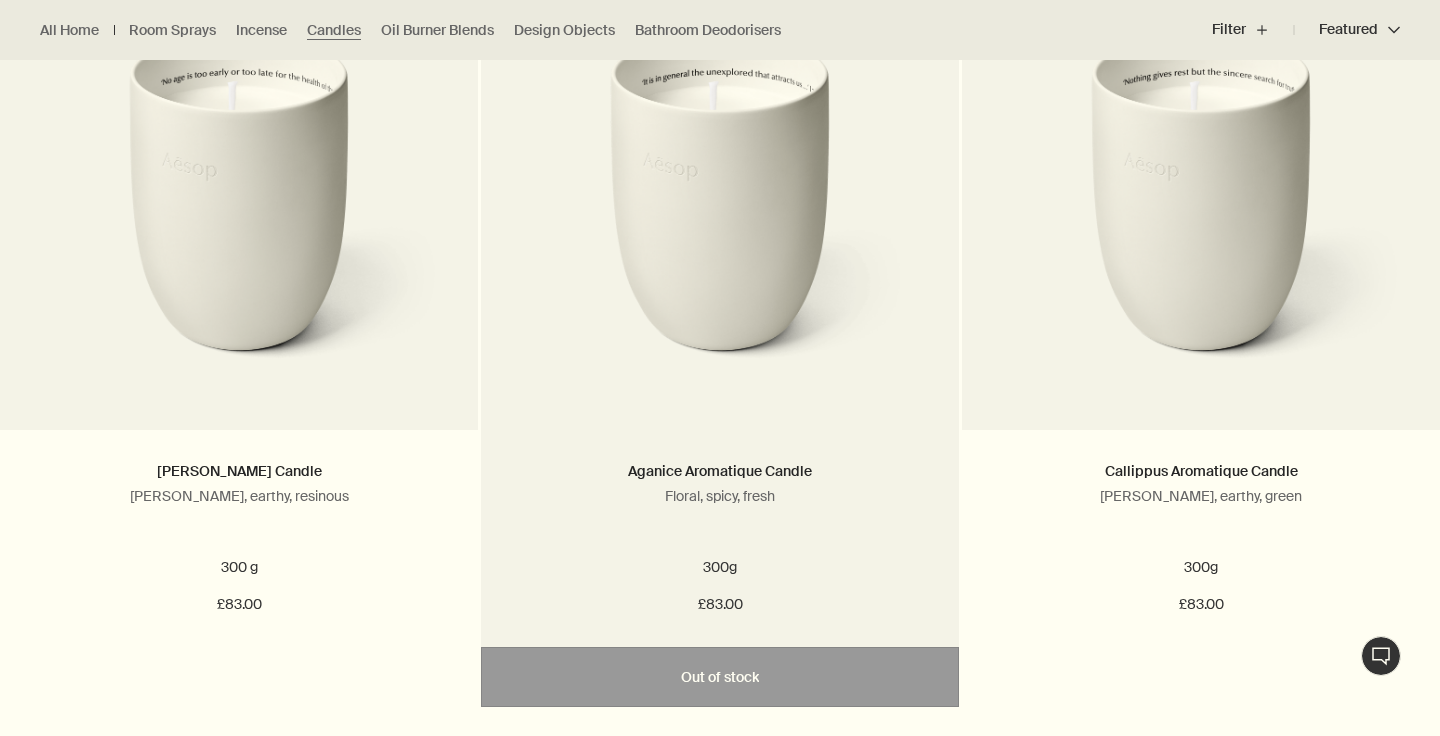 click at bounding box center [720, 217] 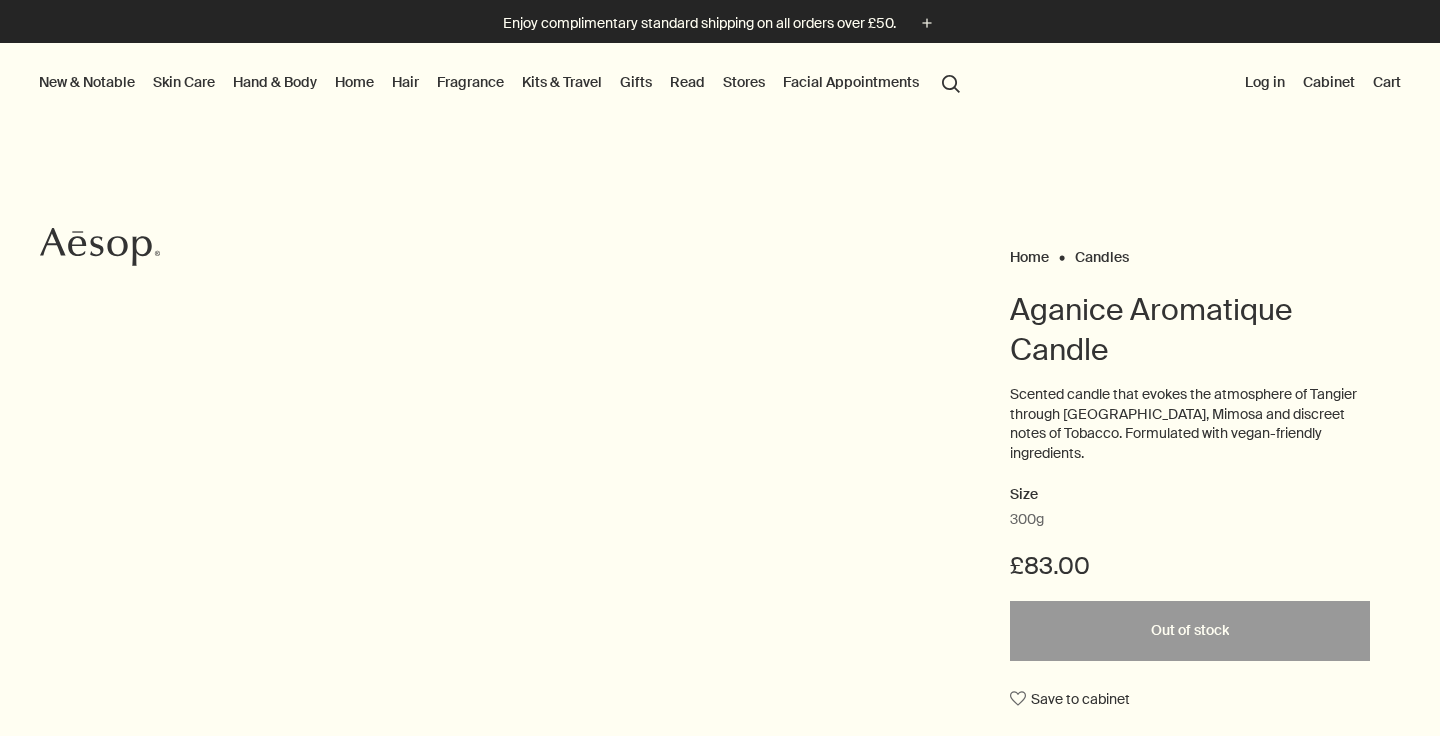 scroll, scrollTop: 0, scrollLeft: 0, axis: both 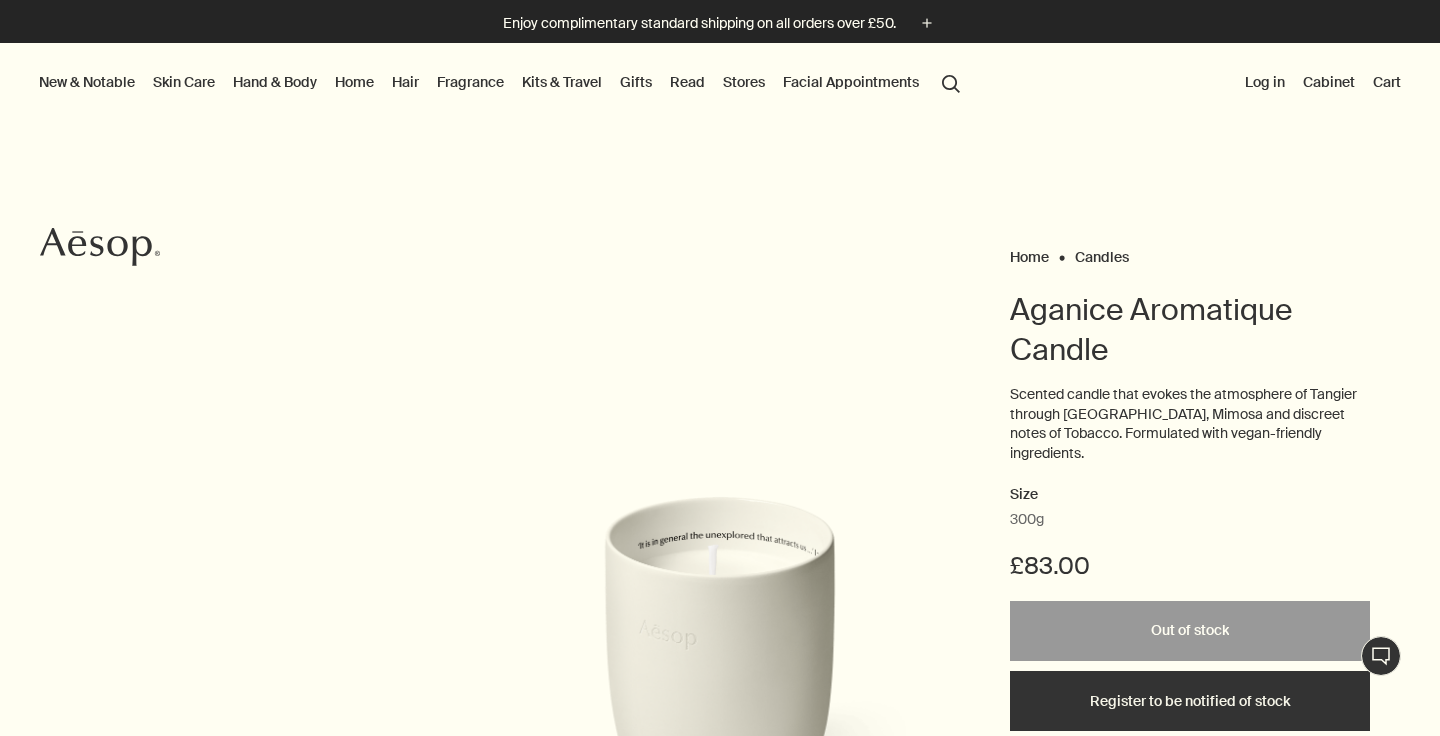 click on "Hand & Body" at bounding box center (275, 82) 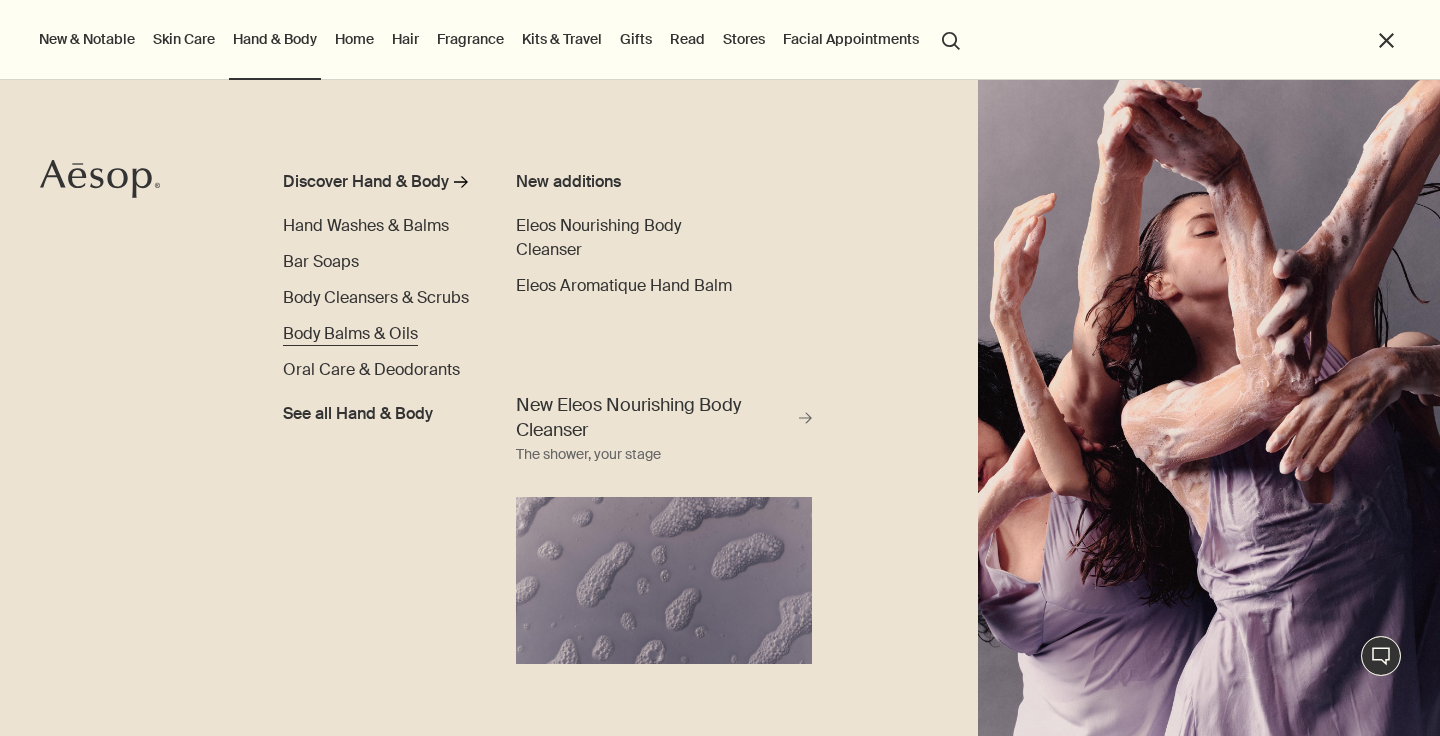 click on "Body Balms & Oils" at bounding box center (350, 333) 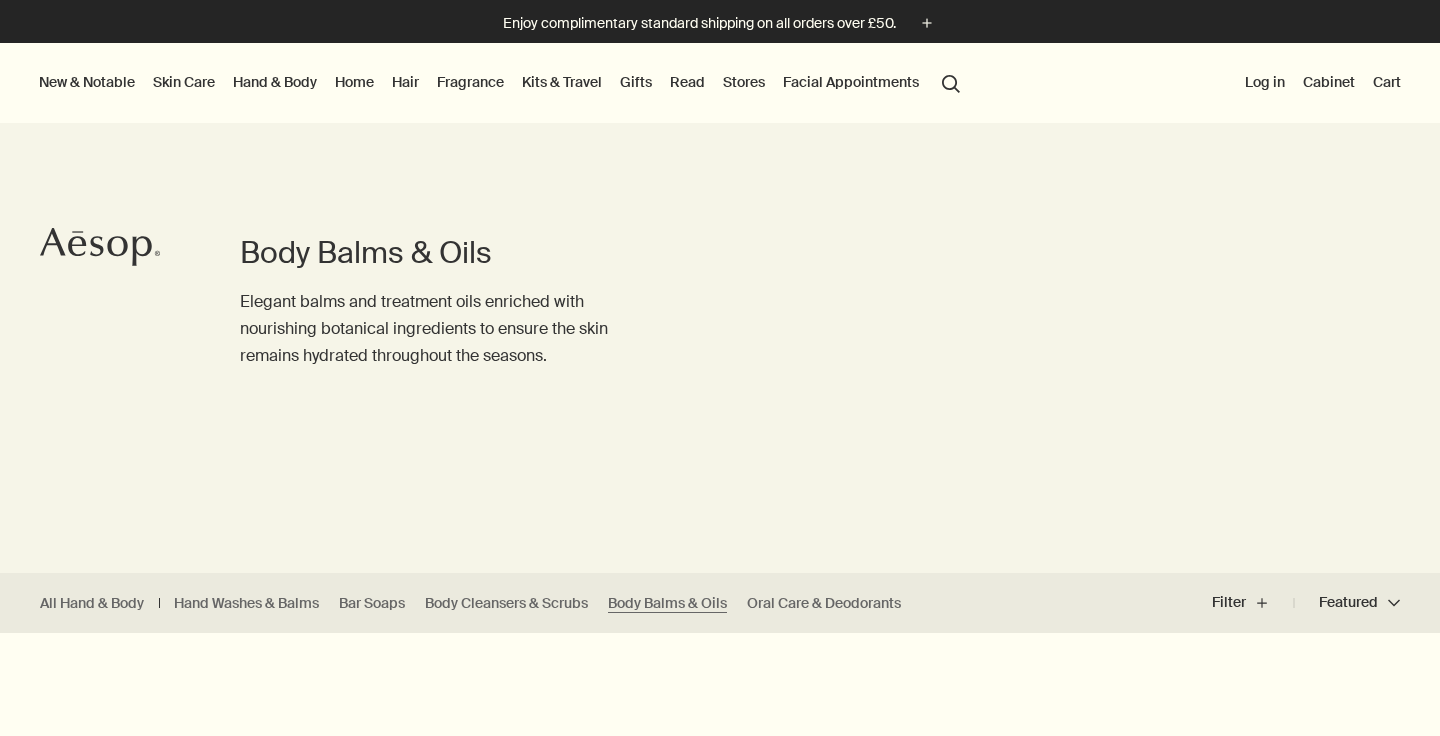 scroll, scrollTop: 0, scrollLeft: 0, axis: both 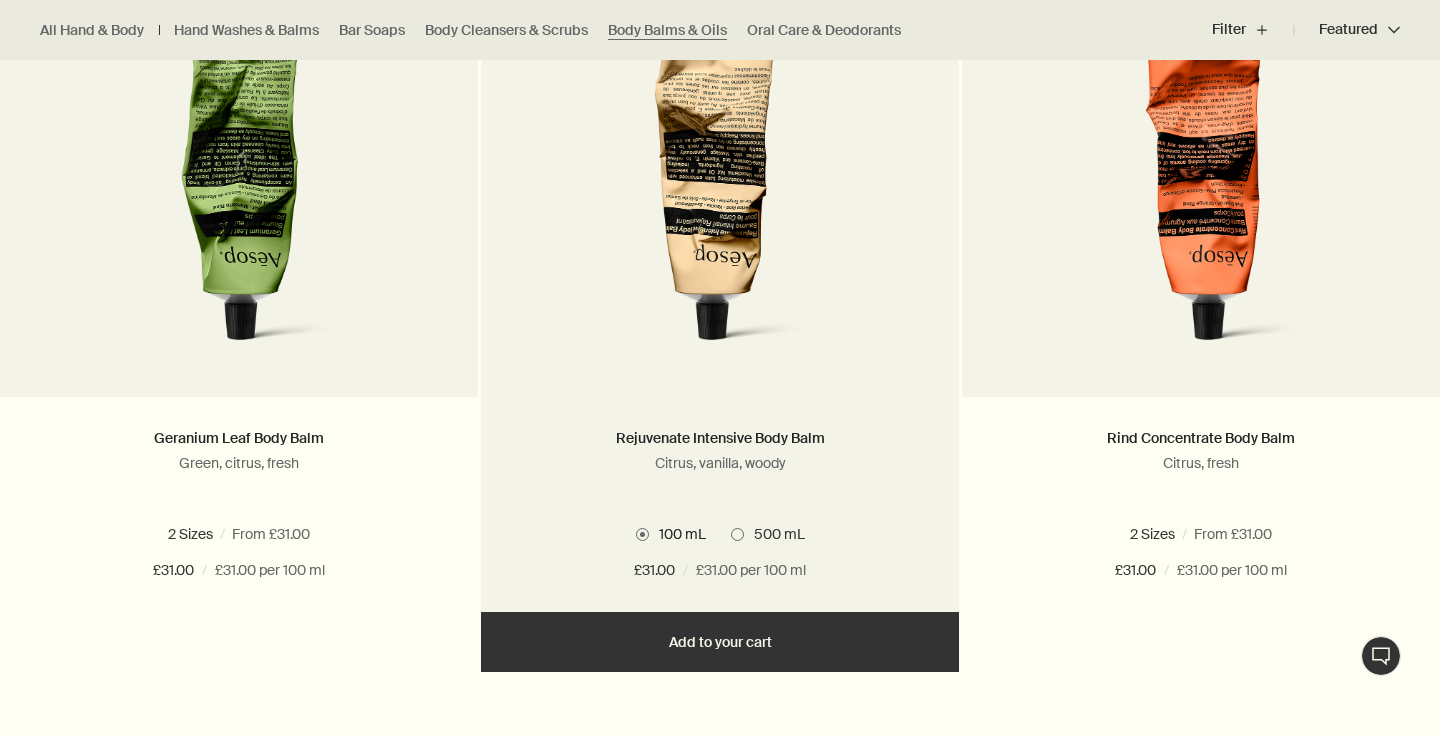 click at bounding box center (719, 182) 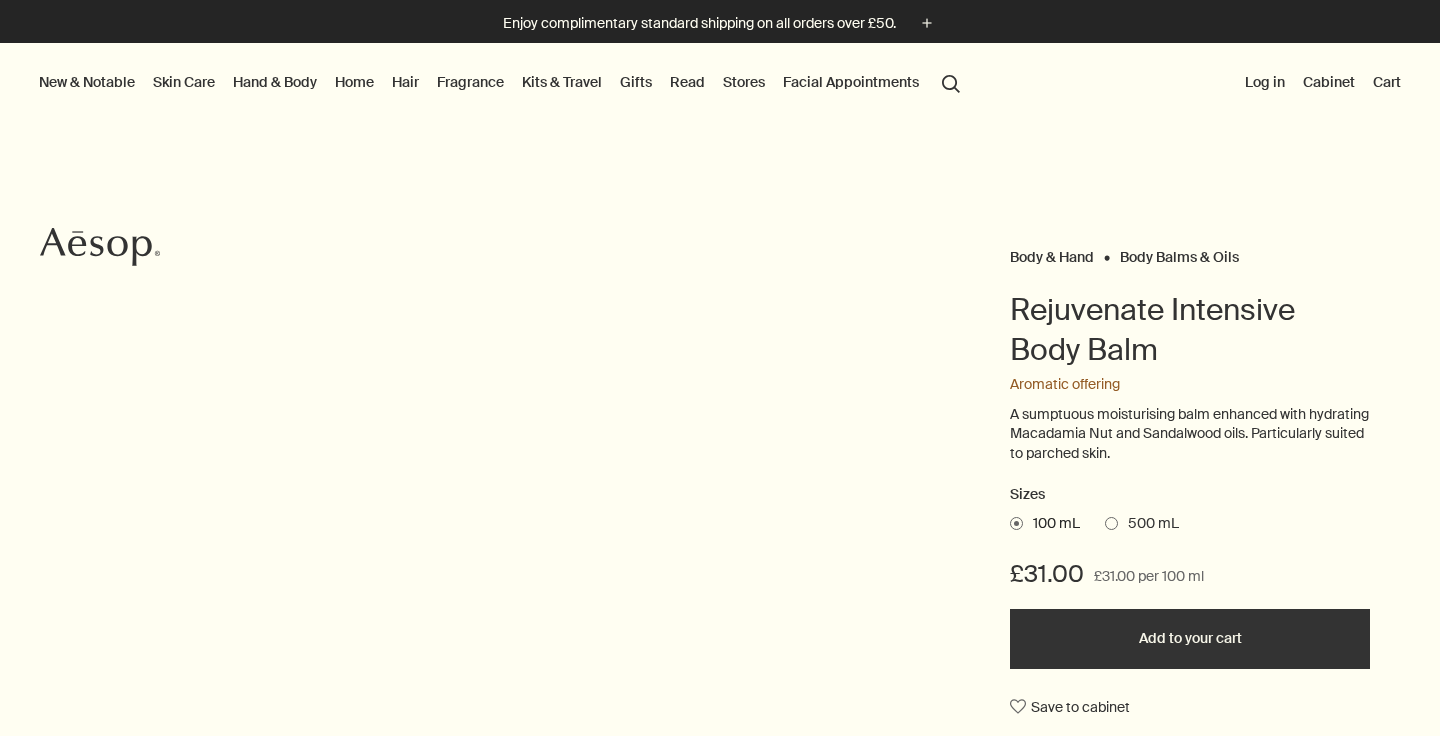 scroll, scrollTop: 0, scrollLeft: 0, axis: both 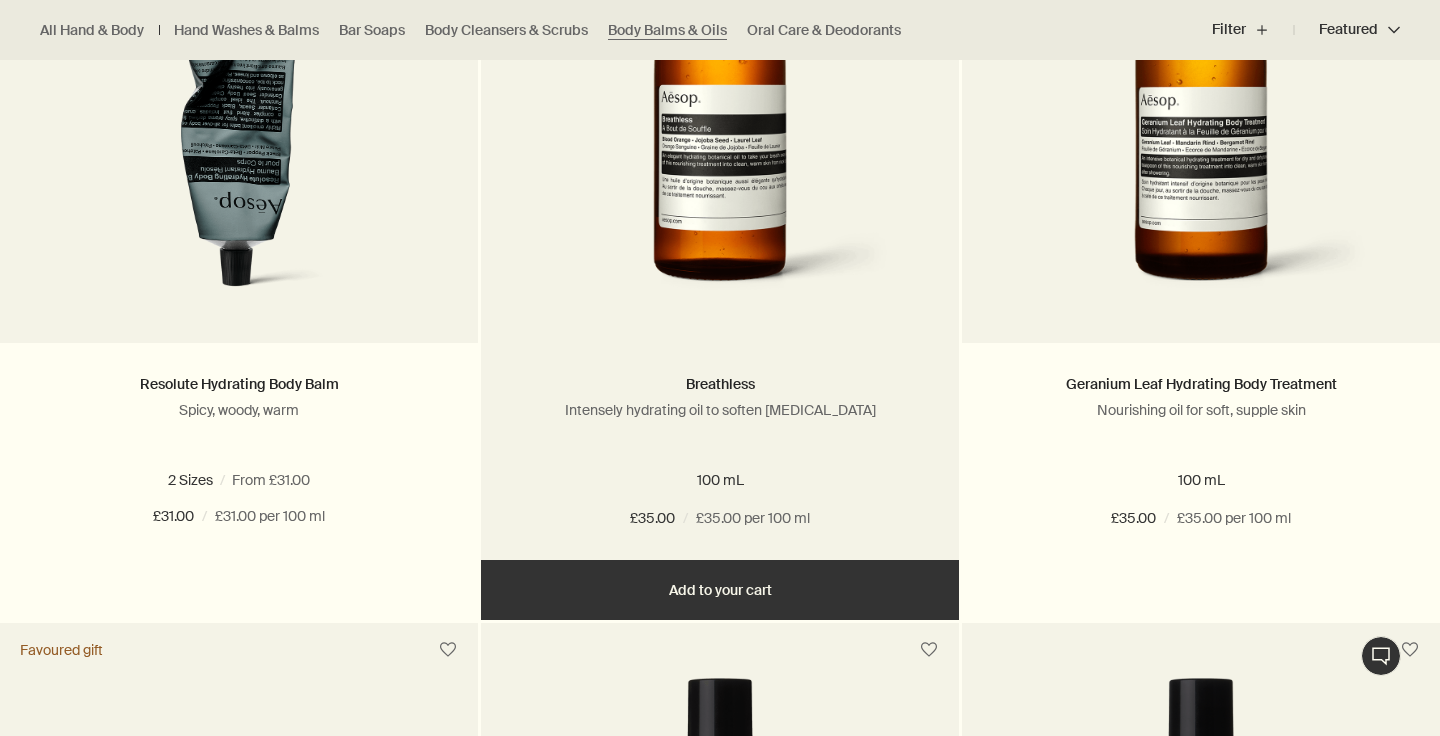 click at bounding box center [720, 128] 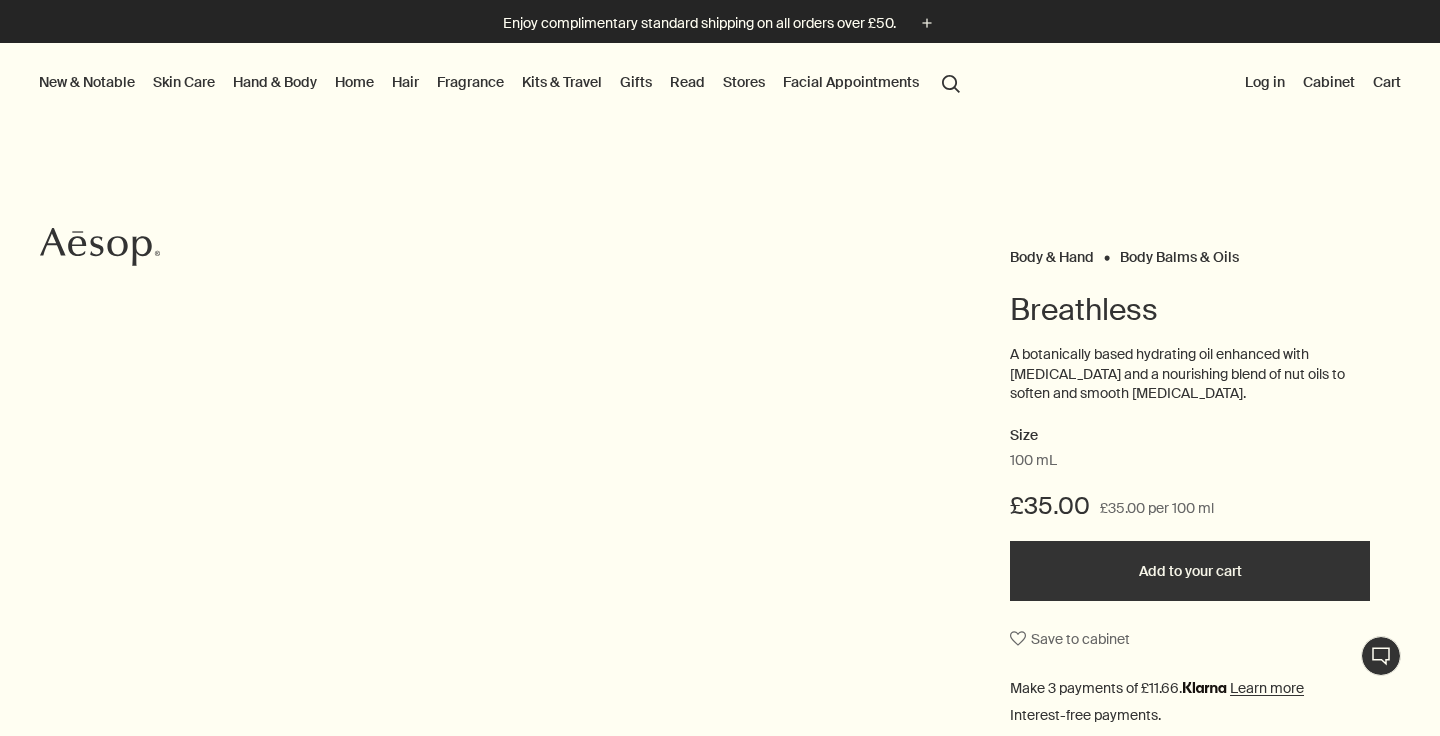 scroll, scrollTop: 0, scrollLeft: 0, axis: both 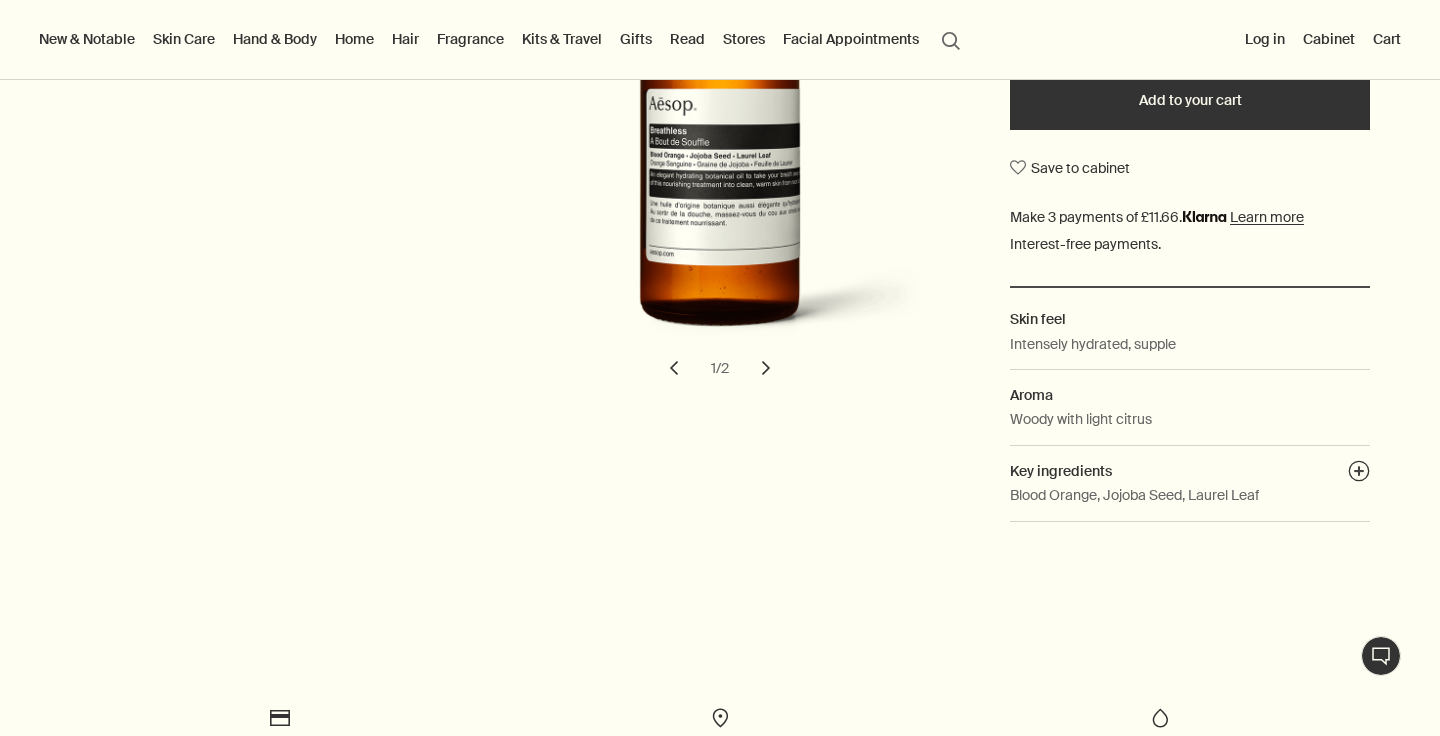 click on "chevron" at bounding box center (766, 368) 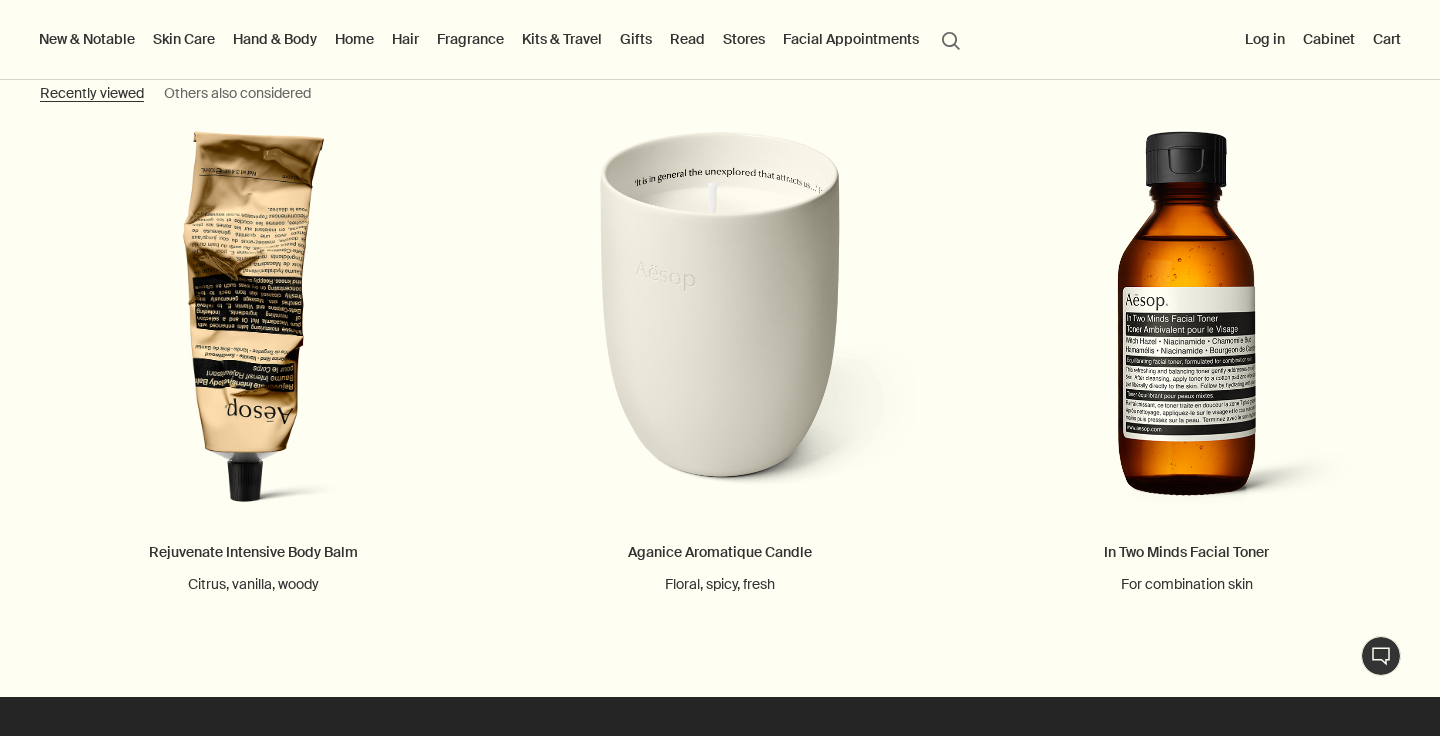 scroll, scrollTop: 2011, scrollLeft: 0, axis: vertical 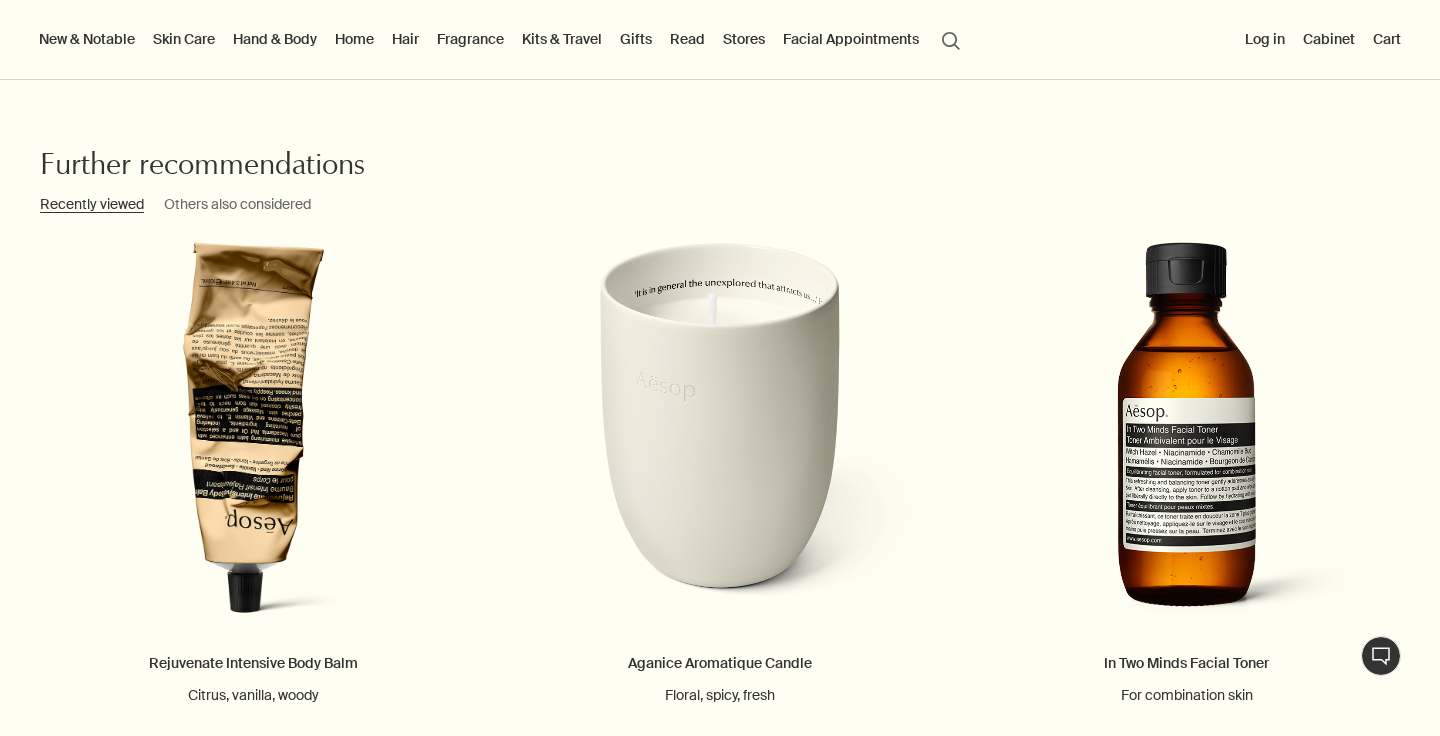 click on "Others also considered" at bounding box center (237, 205) 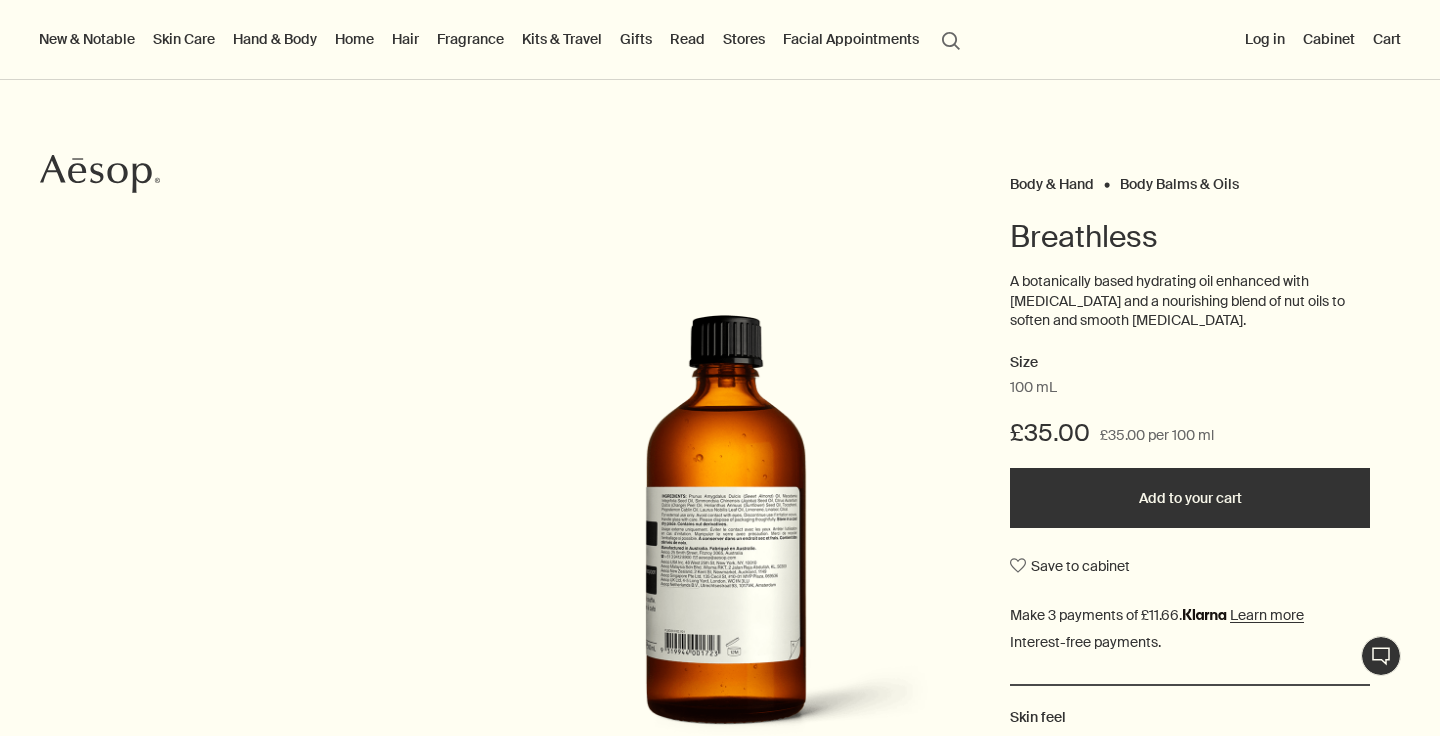 scroll, scrollTop: 2146, scrollLeft: 0, axis: vertical 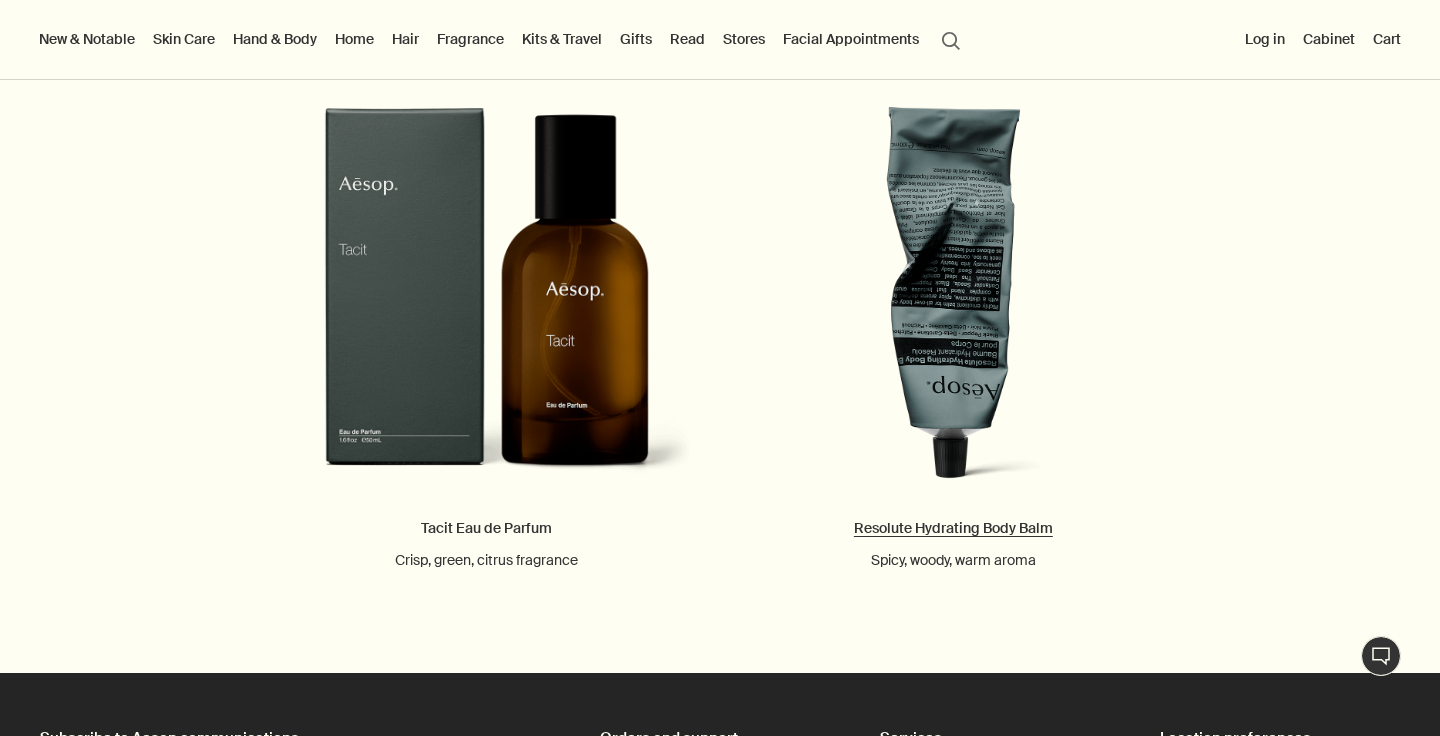 click on "Resolute Hydrating Body Balm
Spicy, woody, warm aroma" at bounding box center [953, 338] 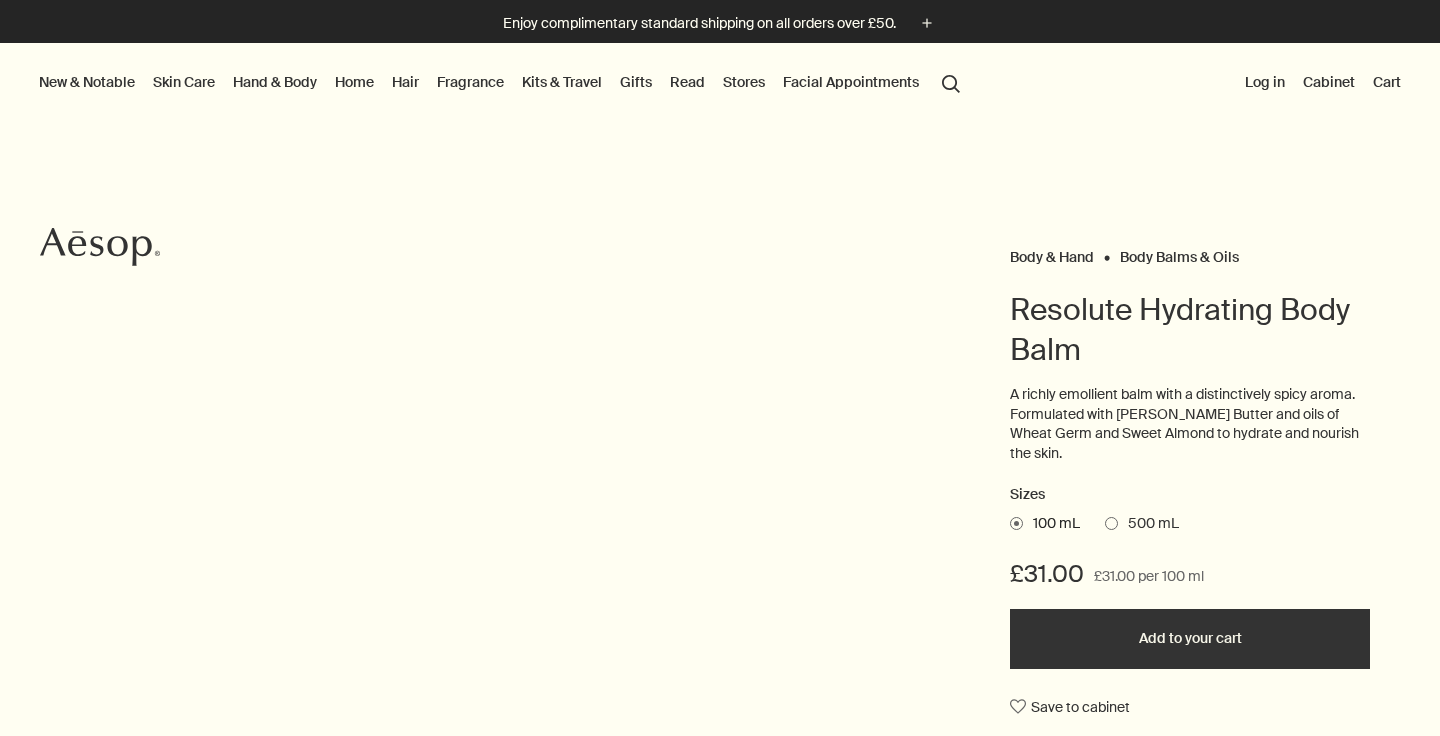 scroll, scrollTop: 0, scrollLeft: 0, axis: both 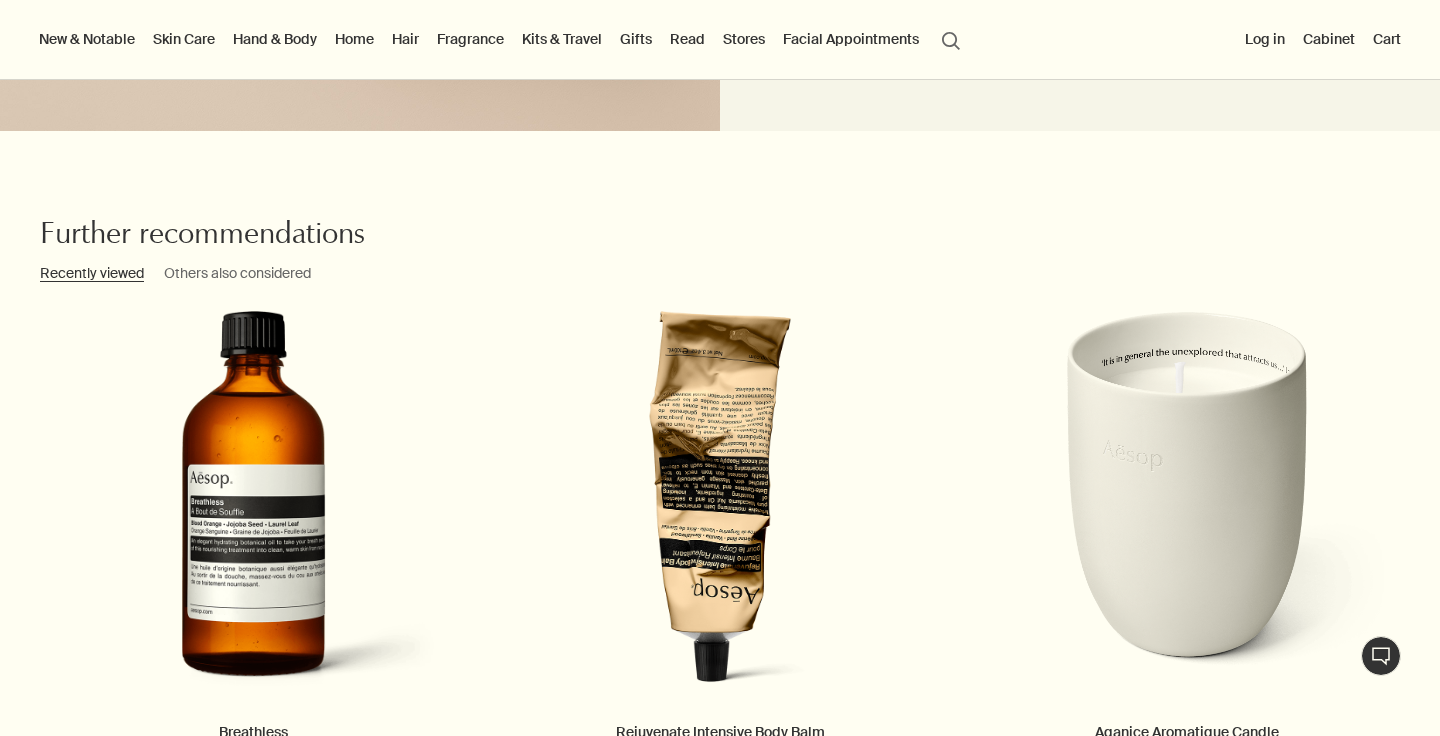 click on "Others also considered" at bounding box center [237, 274] 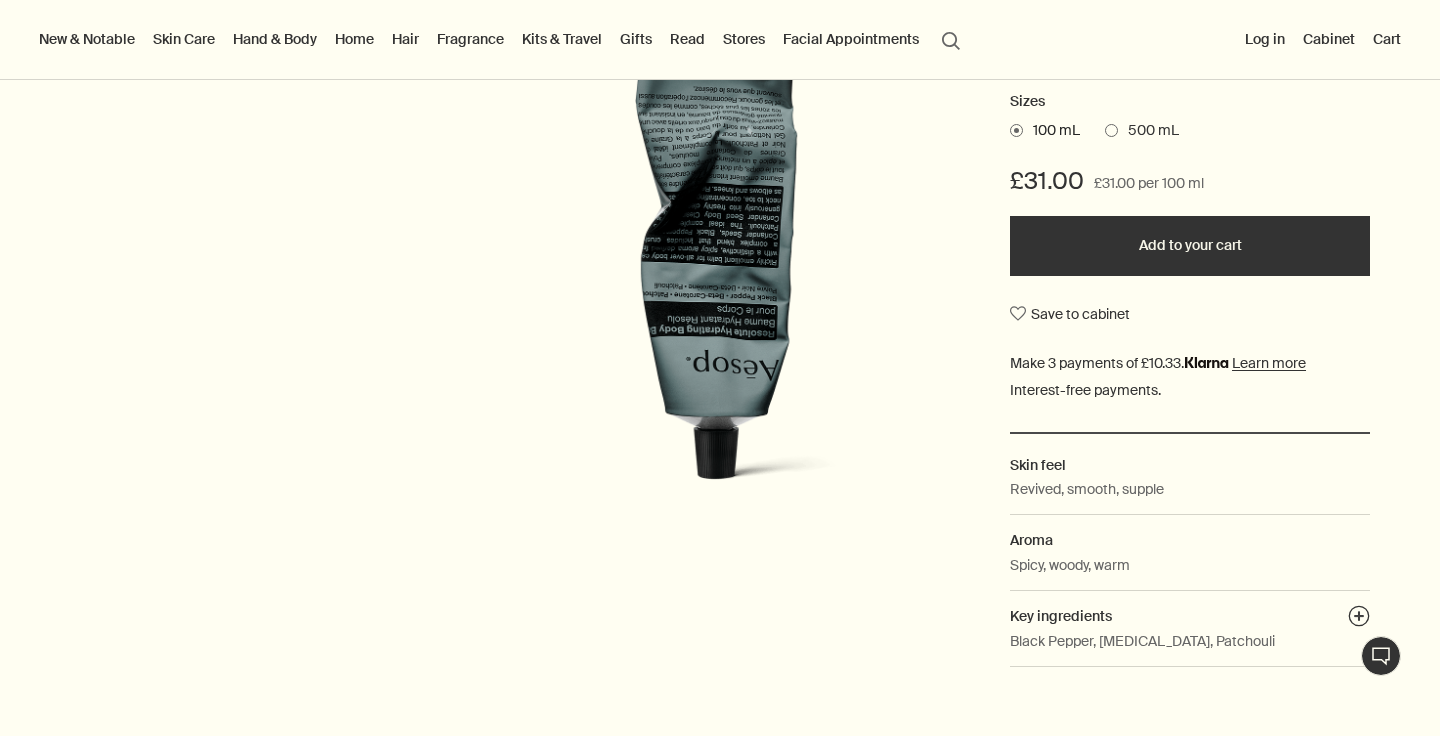 scroll, scrollTop: 391, scrollLeft: 0, axis: vertical 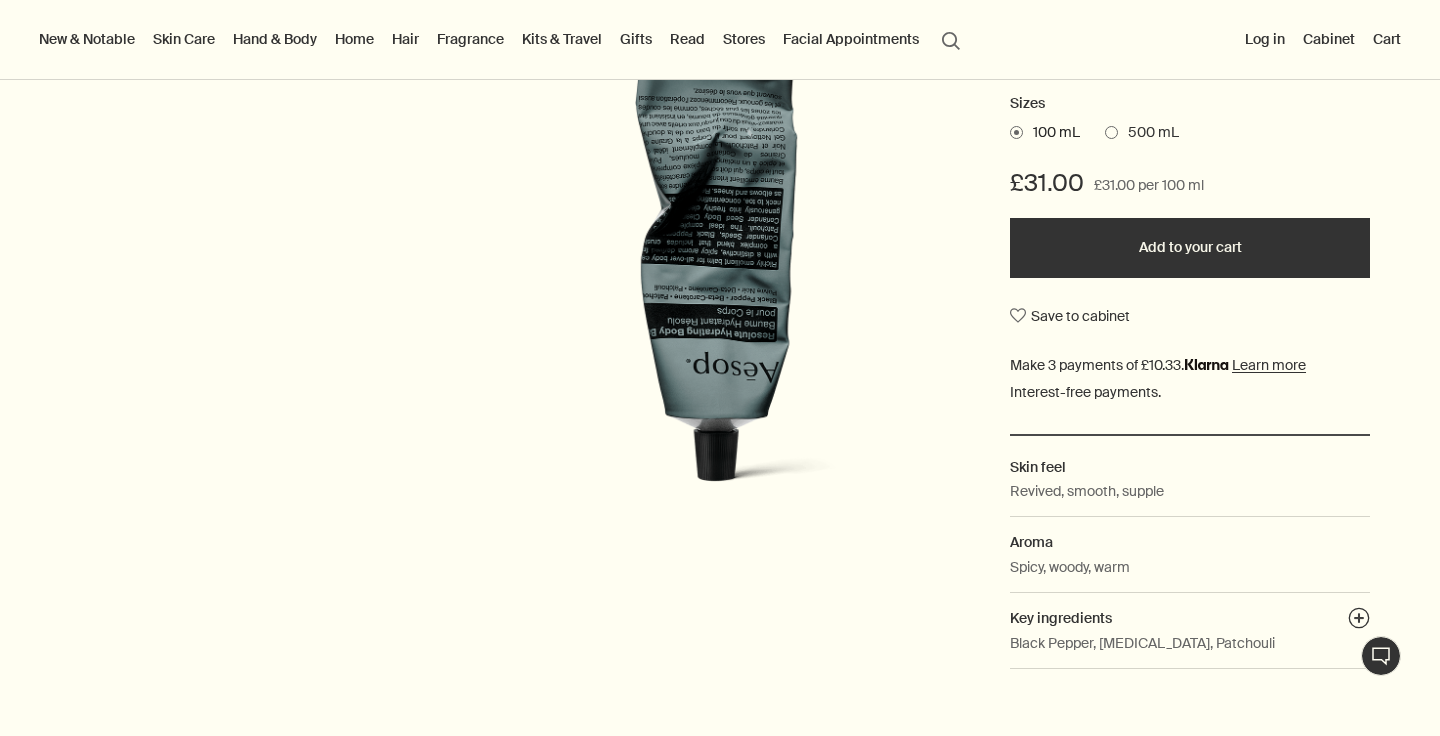 click on "Add to your cart" at bounding box center [1190, 248] 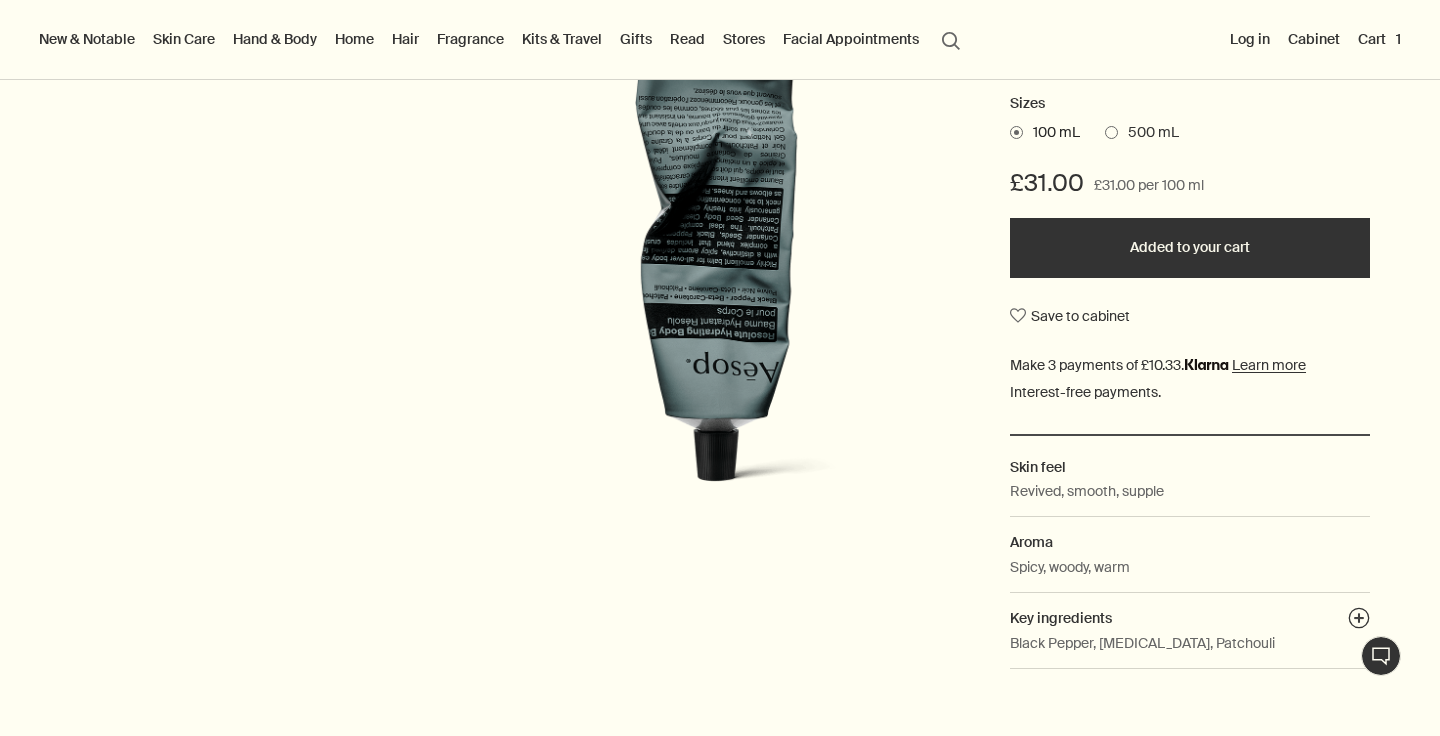 click on "Cabinet" at bounding box center [1314, 39] 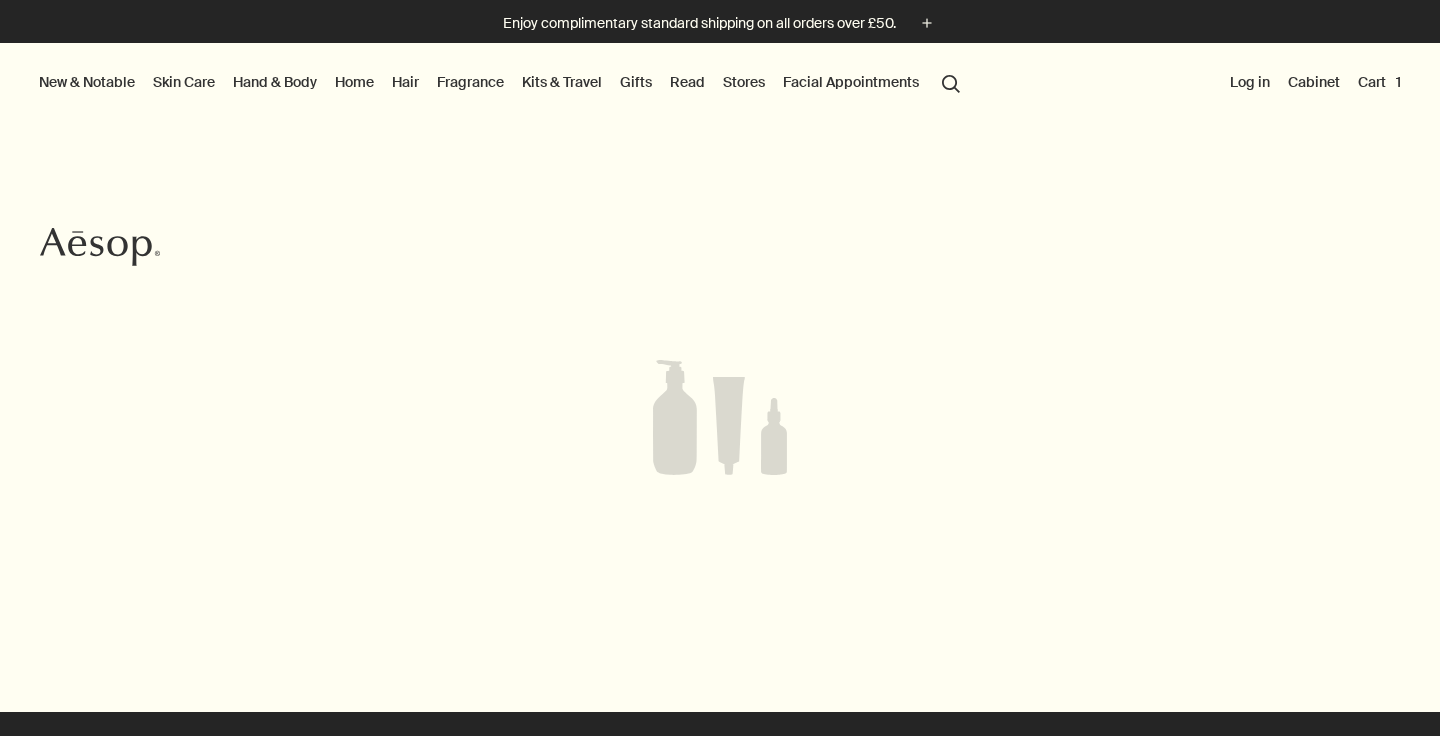 scroll, scrollTop: 0, scrollLeft: 0, axis: both 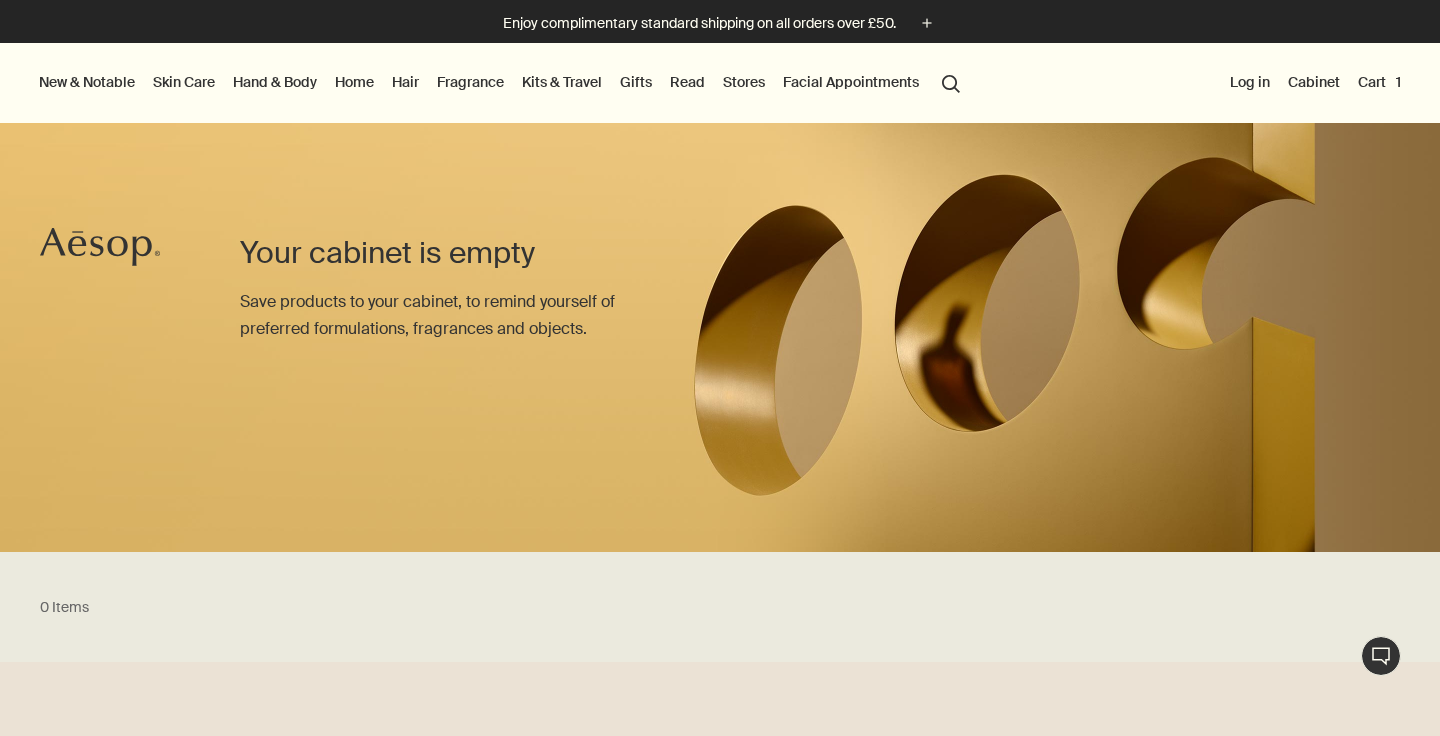 click on "Cart 1" at bounding box center [1379, 82] 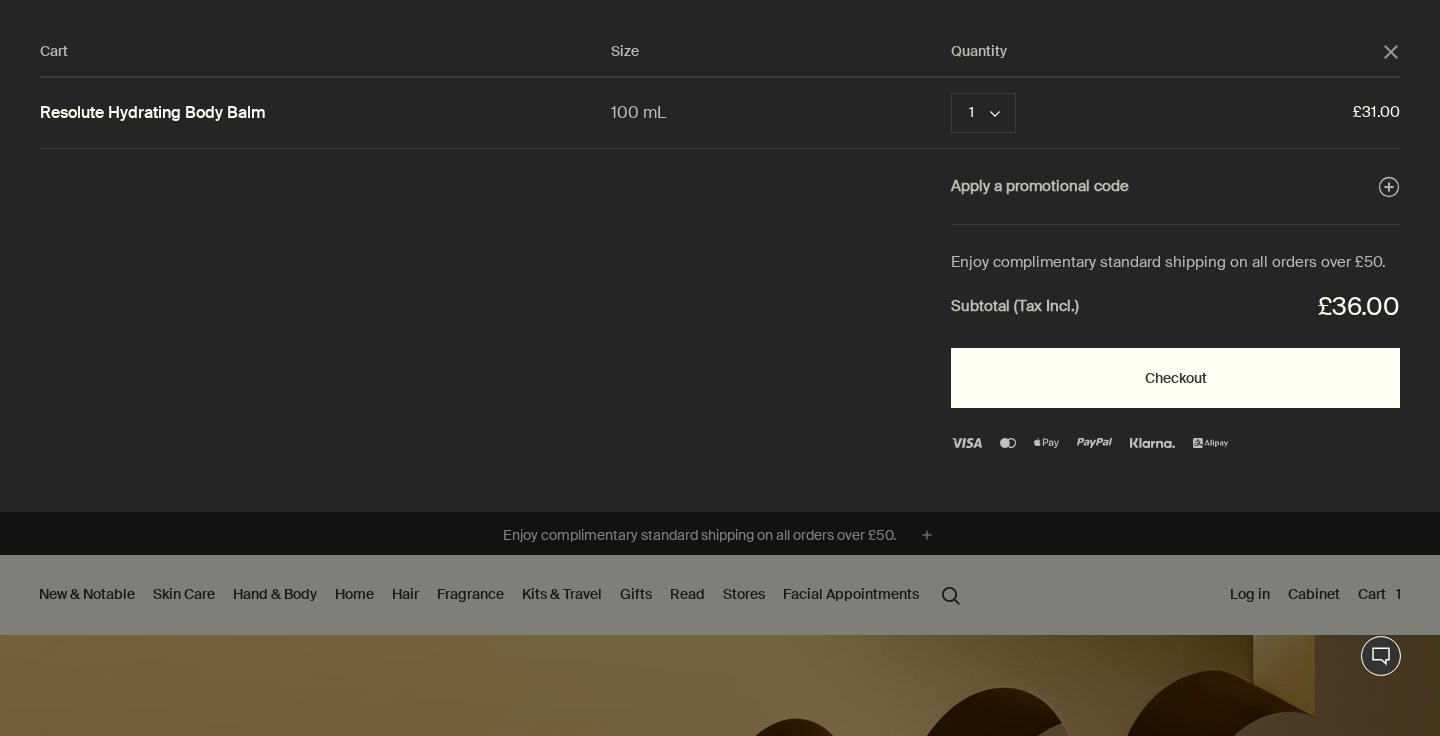 click on "Checkout" at bounding box center [1175, 378] 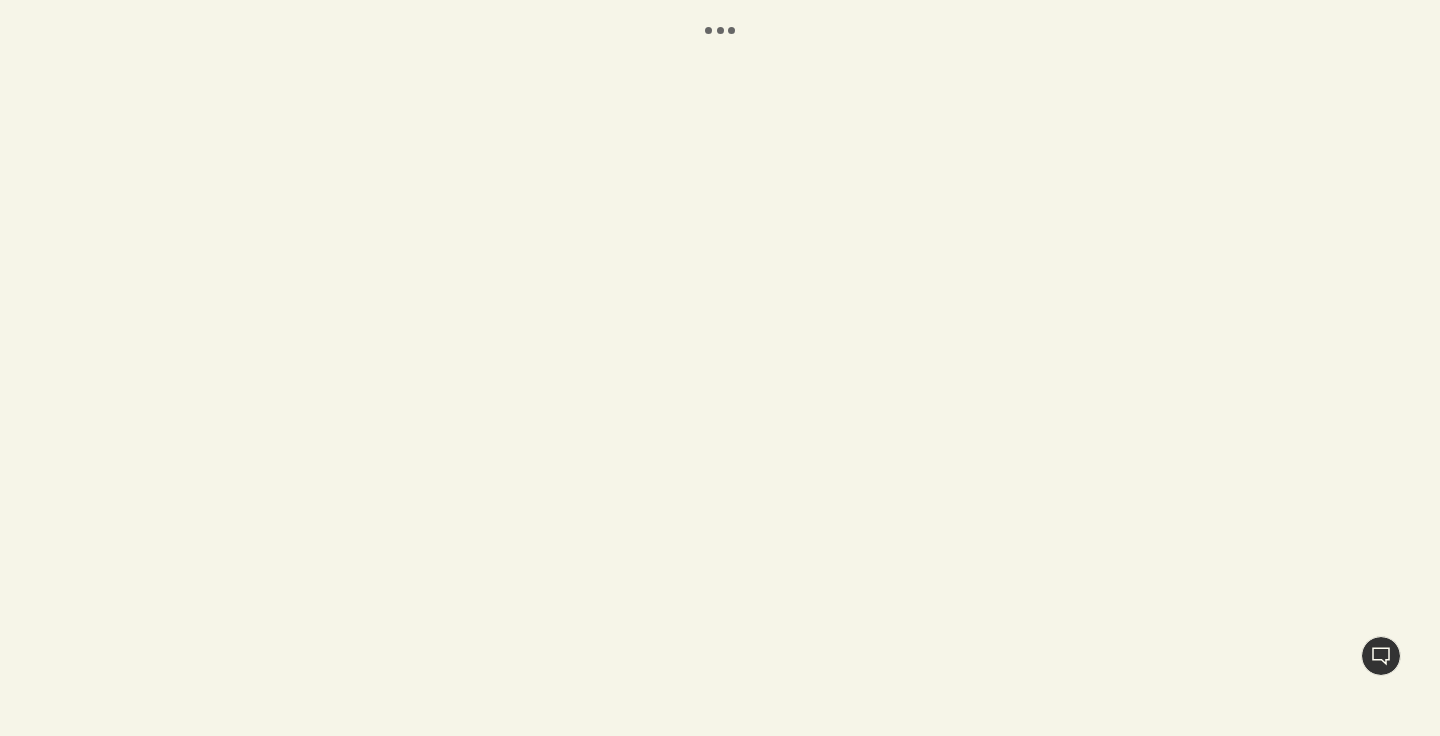 scroll, scrollTop: 0, scrollLeft: 0, axis: both 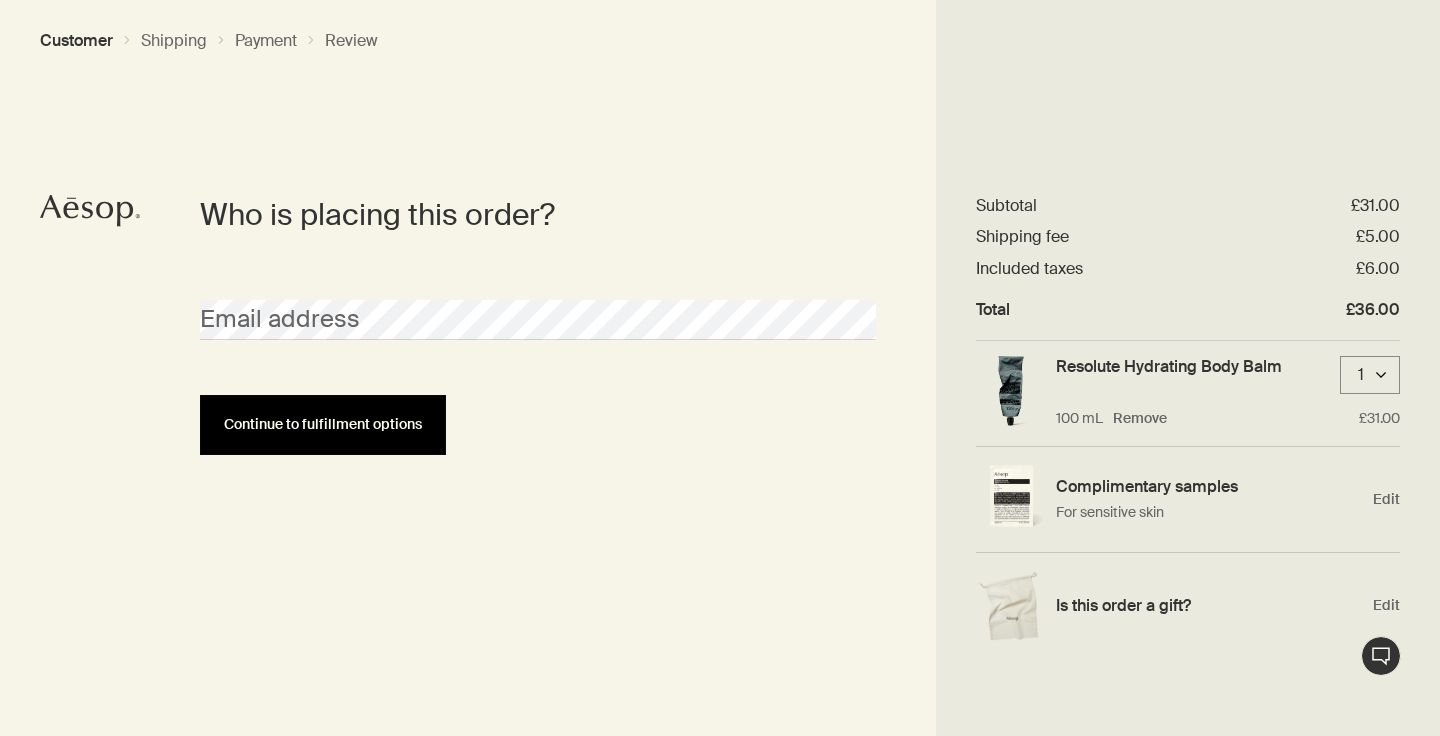 click on "Continue to fulfillment options" at bounding box center [323, 424] 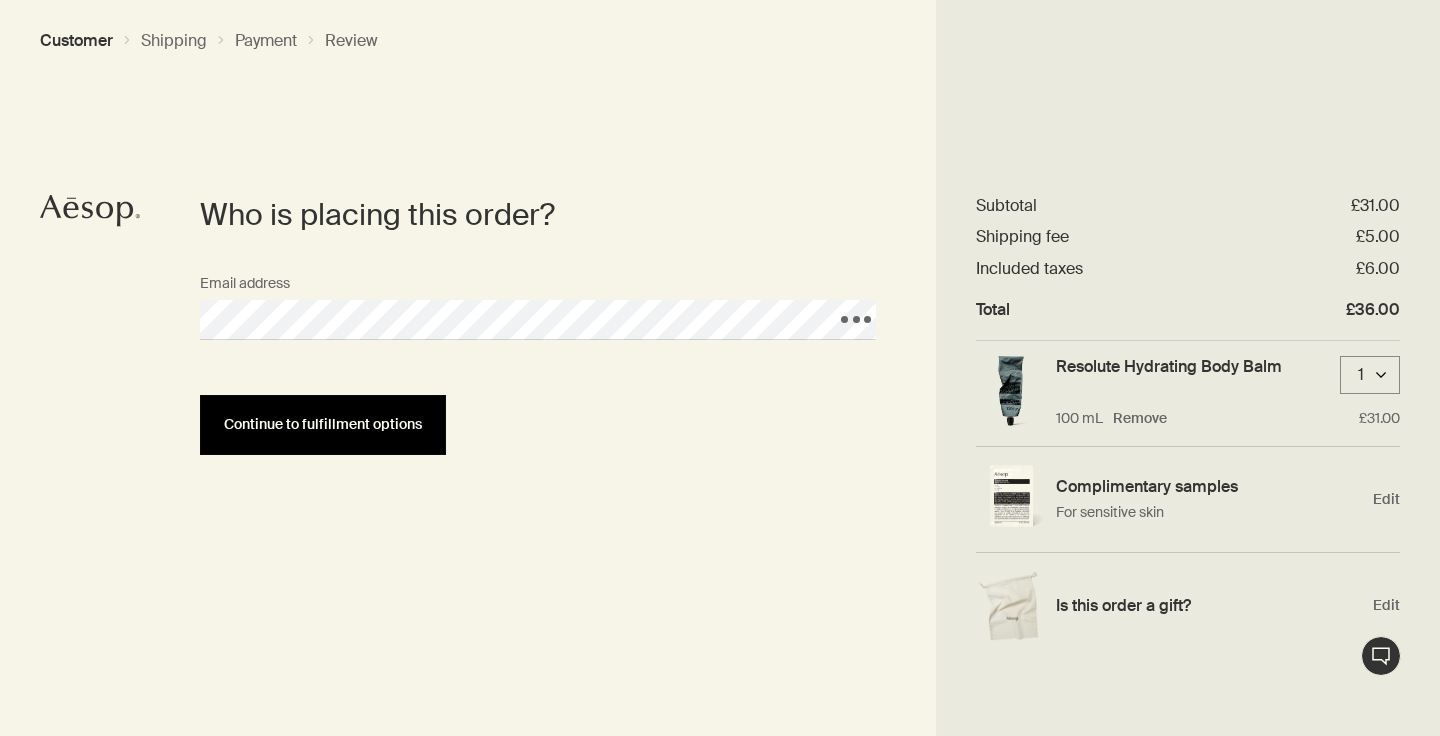 click on "Continue to fulfillment options" at bounding box center [323, 425] 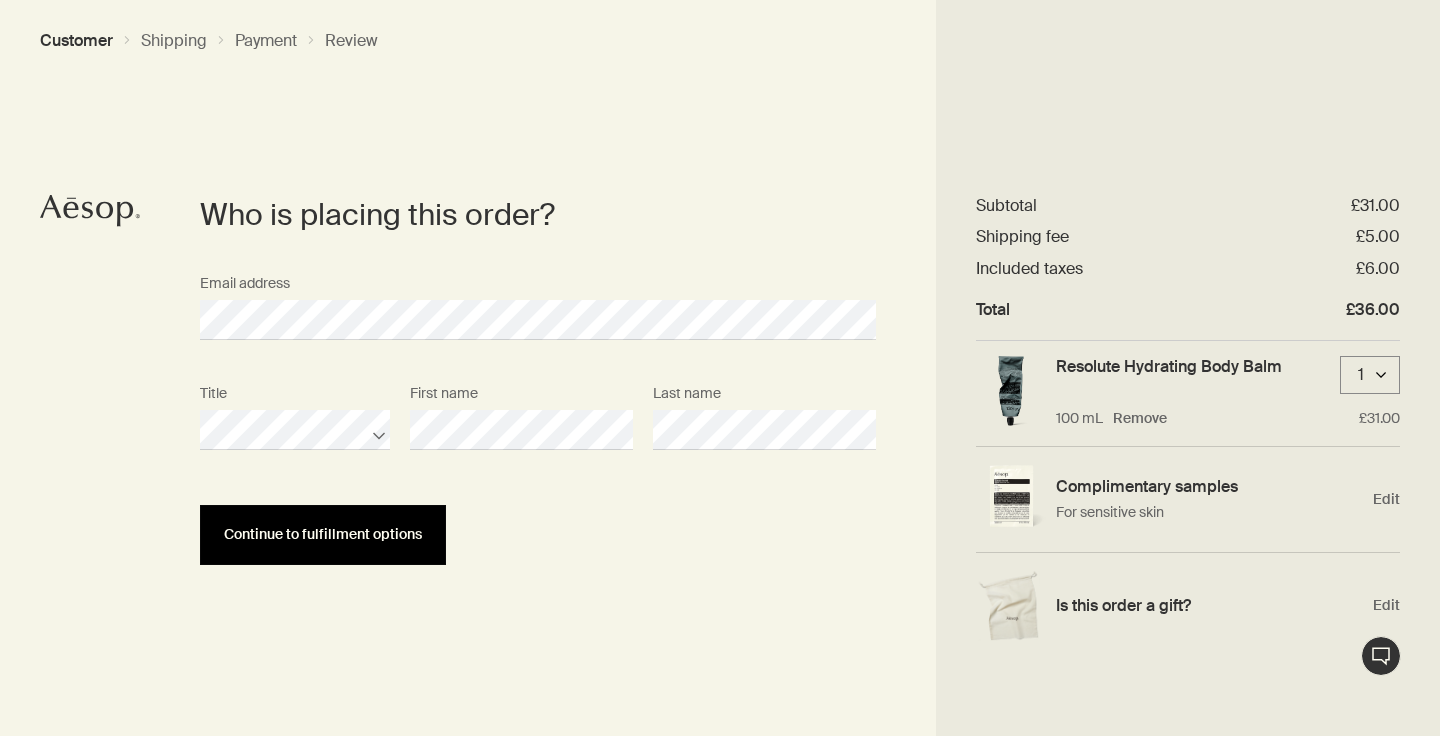 click on "Continue to fulfillment options" at bounding box center (323, 535) 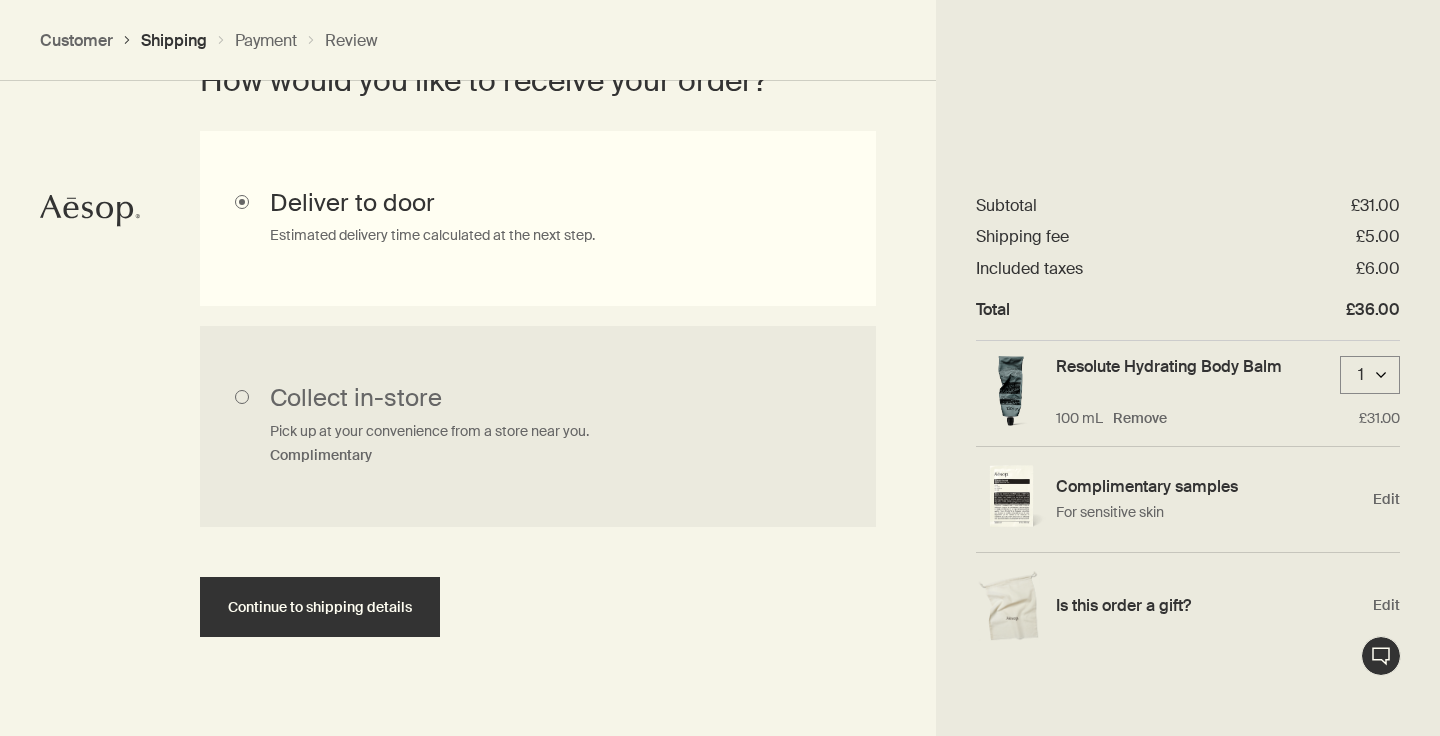 scroll, scrollTop: 612, scrollLeft: 0, axis: vertical 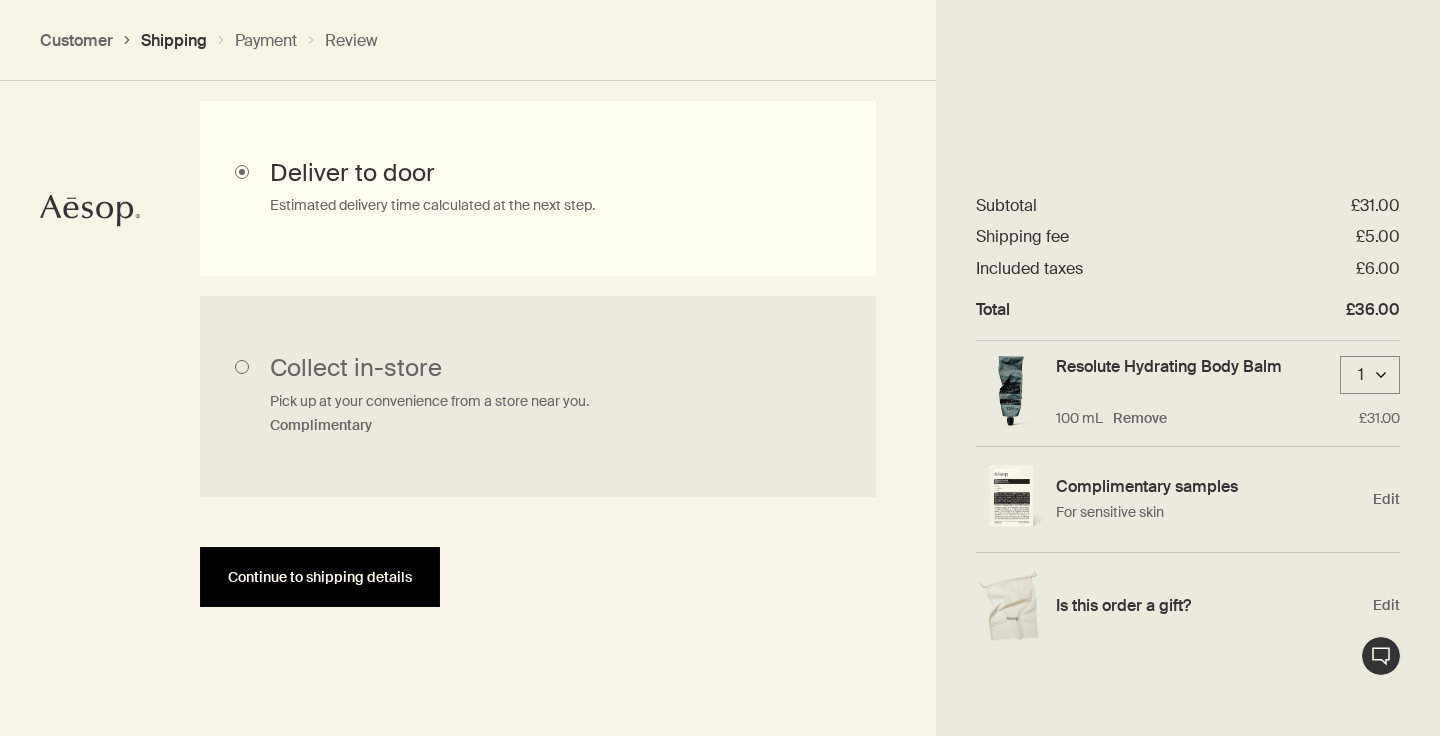 click on "Continue to shipping details" at bounding box center [320, 577] 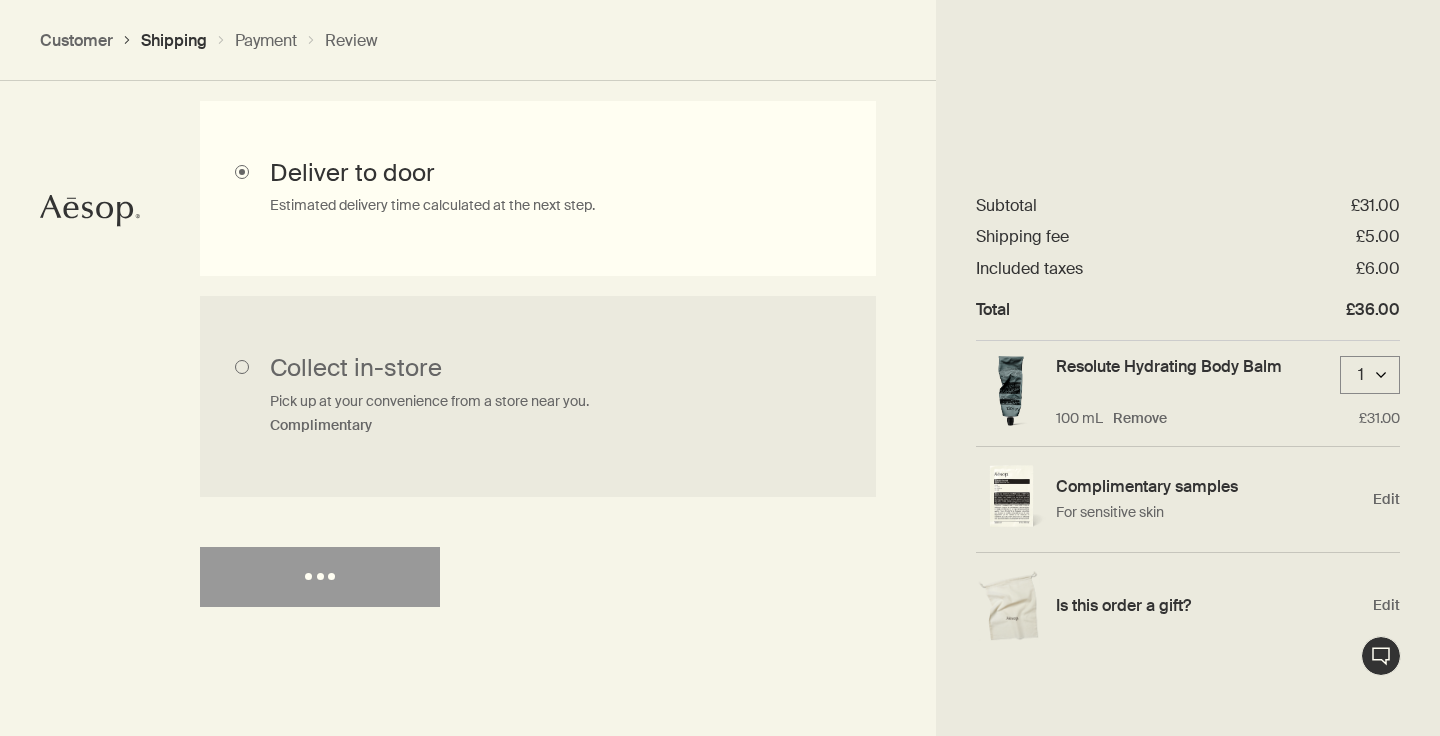 select on "GB" 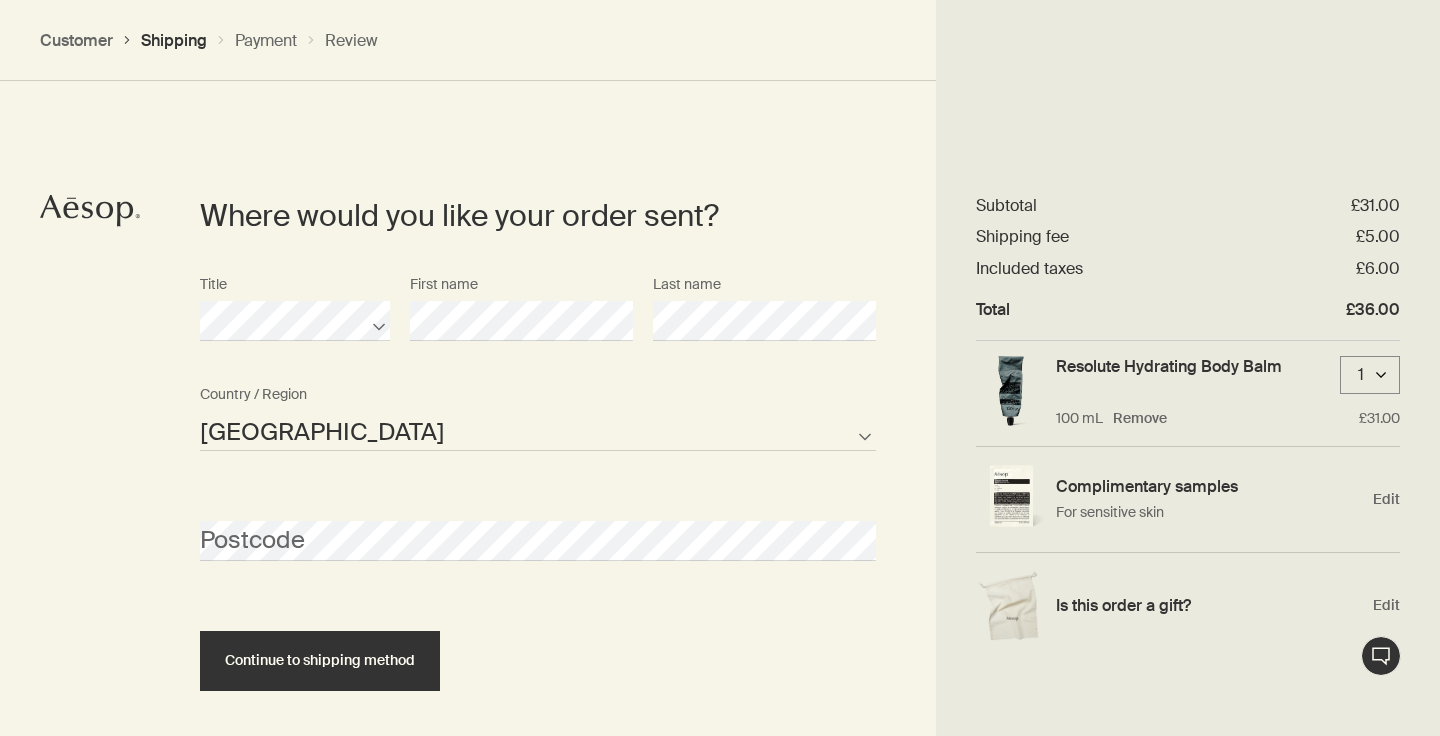 scroll, scrollTop: 865, scrollLeft: 0, axis: vertical 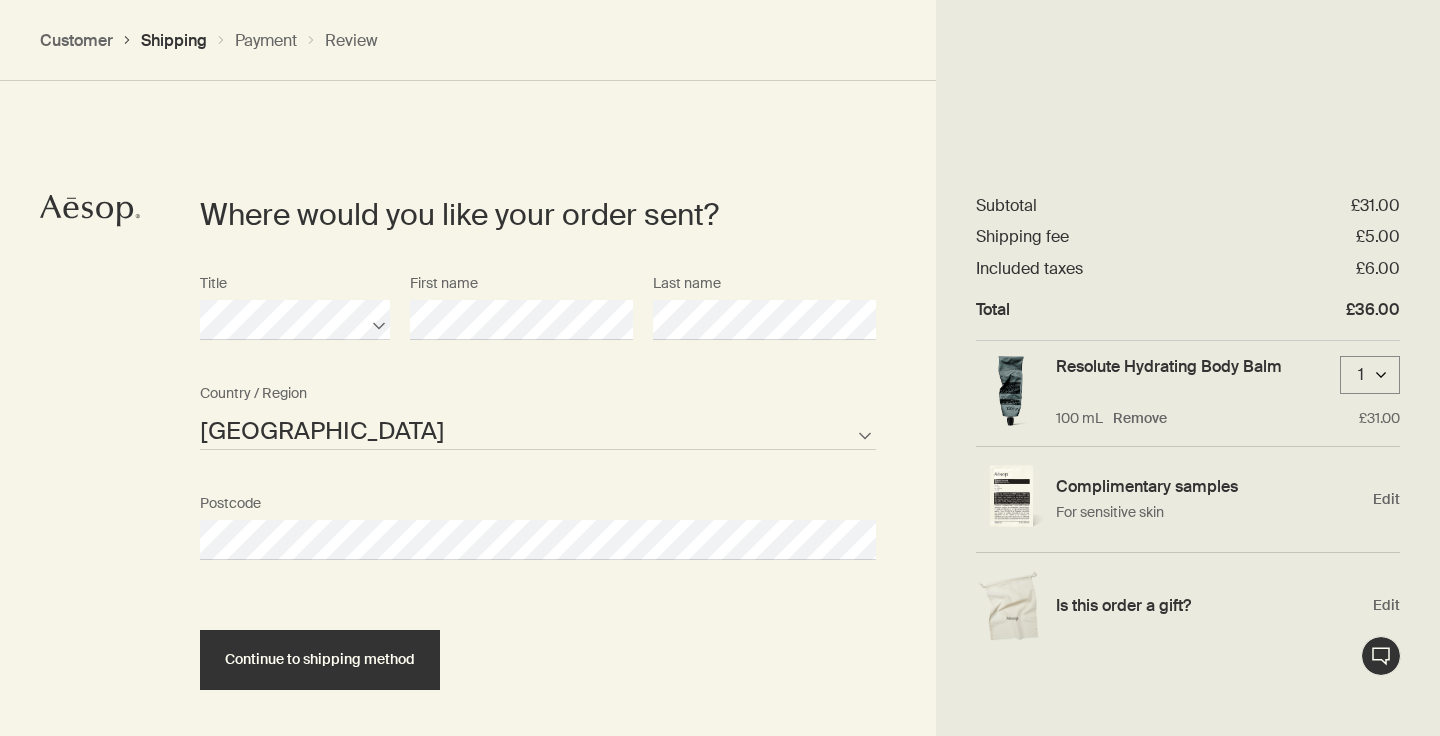 select on "GB" 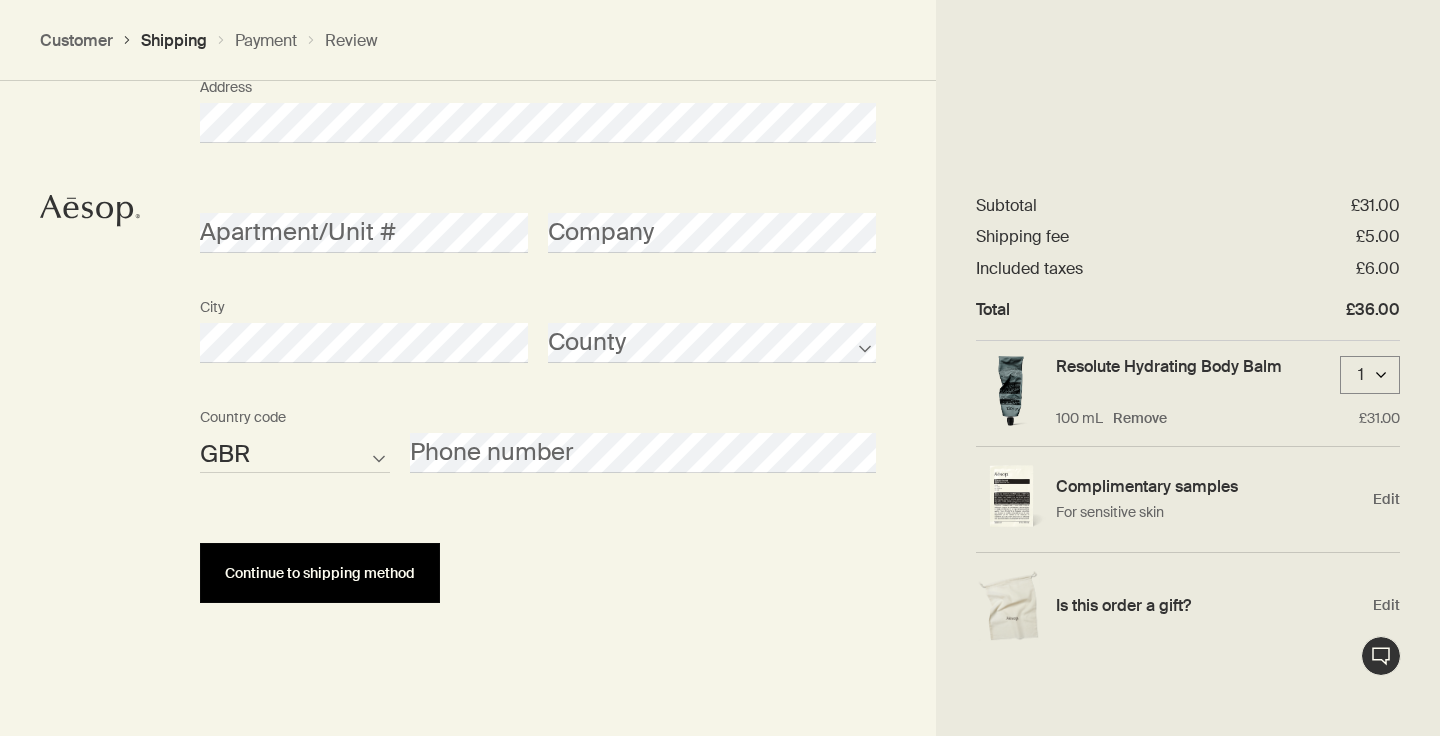 click on "Continue to shipping method" at bounding box center (320, 573) 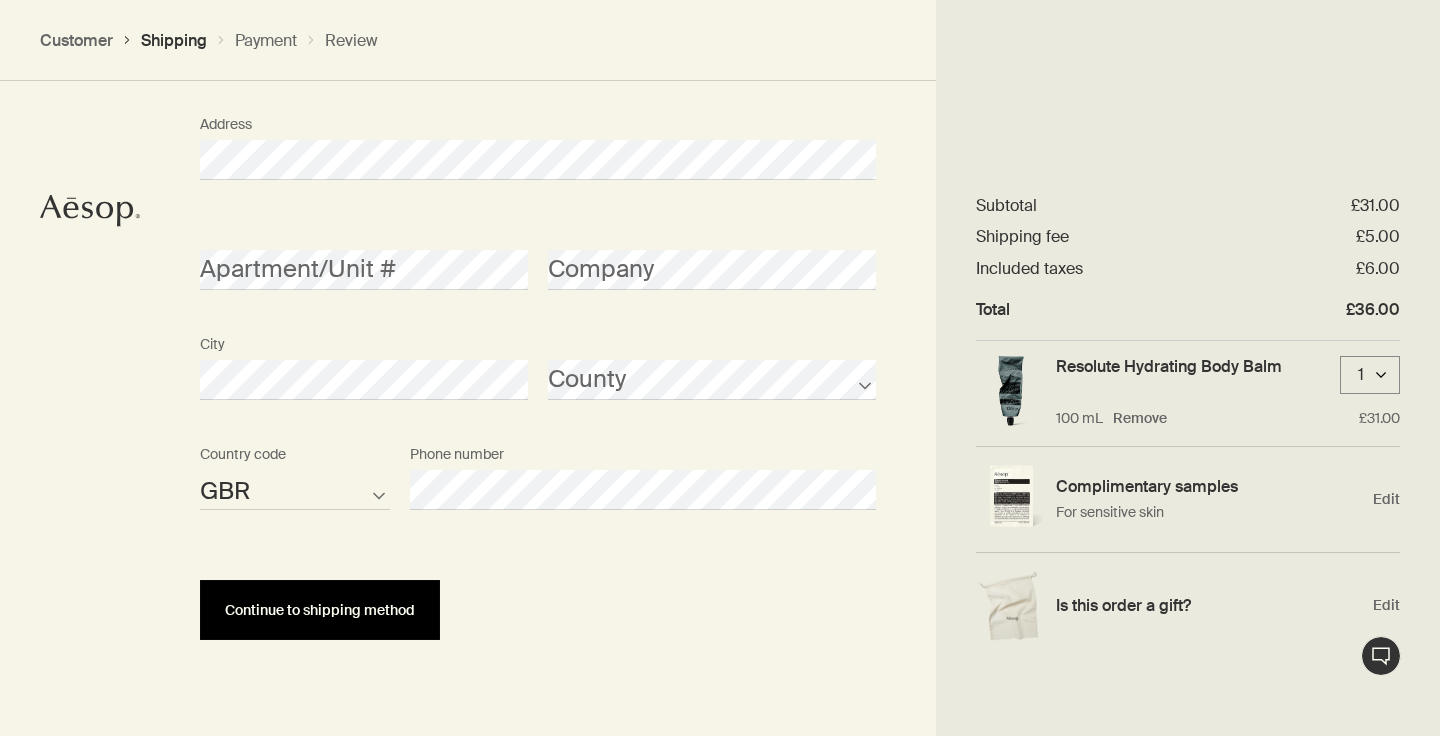 click on "Continue to shipping method" at bounding box center [320, 610] 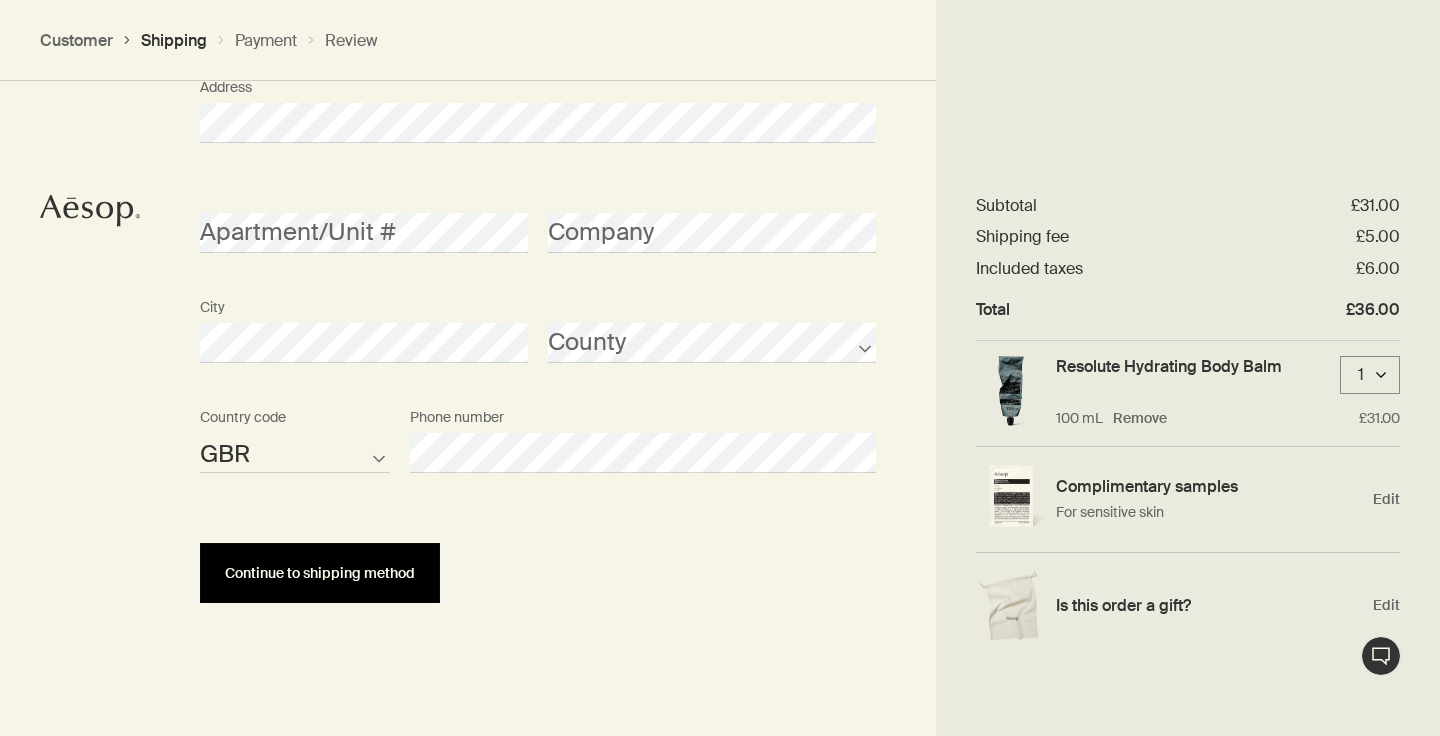 click on "Continue to shipping method" at bounding box center [320, 573] 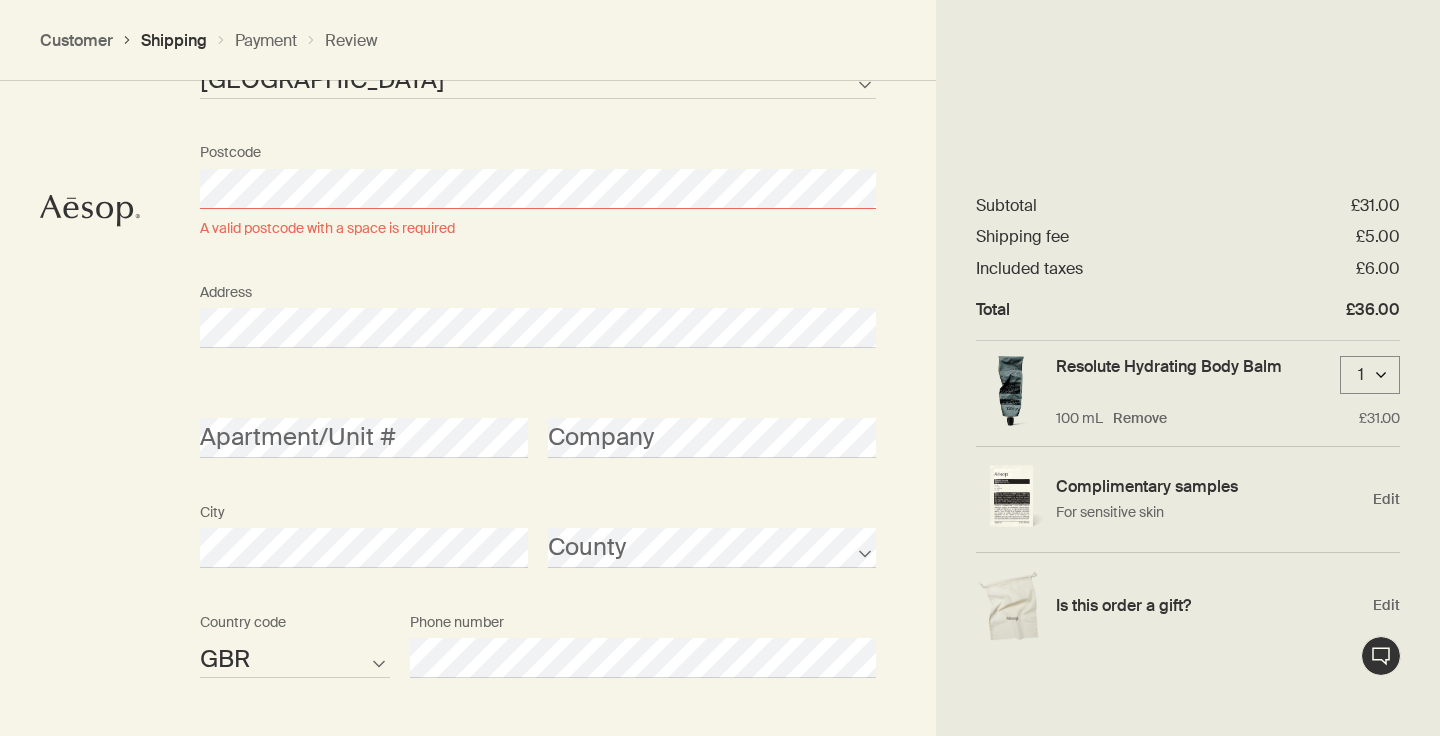 scroll, scrollTop: 1093, scrollLeft: 0, axis: vertical 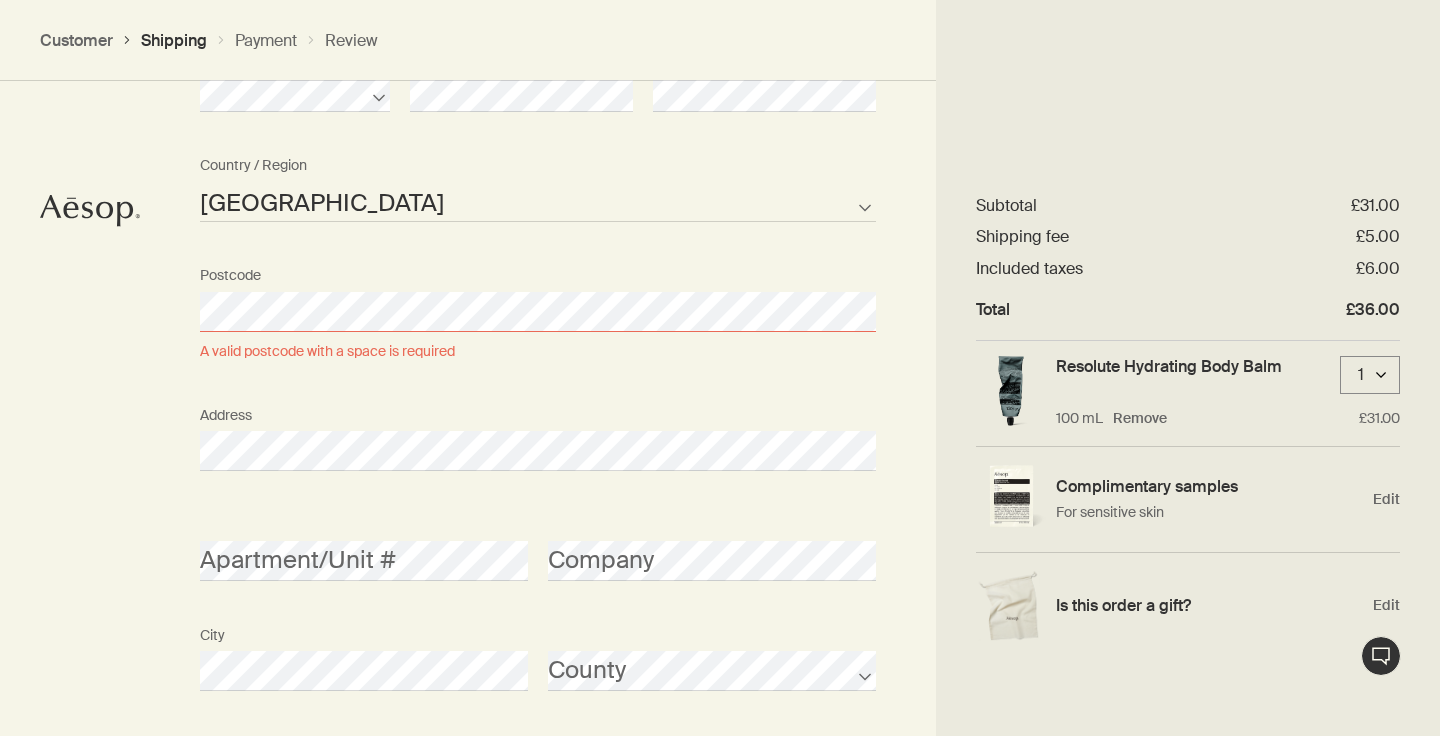 click on "Address" at bounding box center (538, 433) 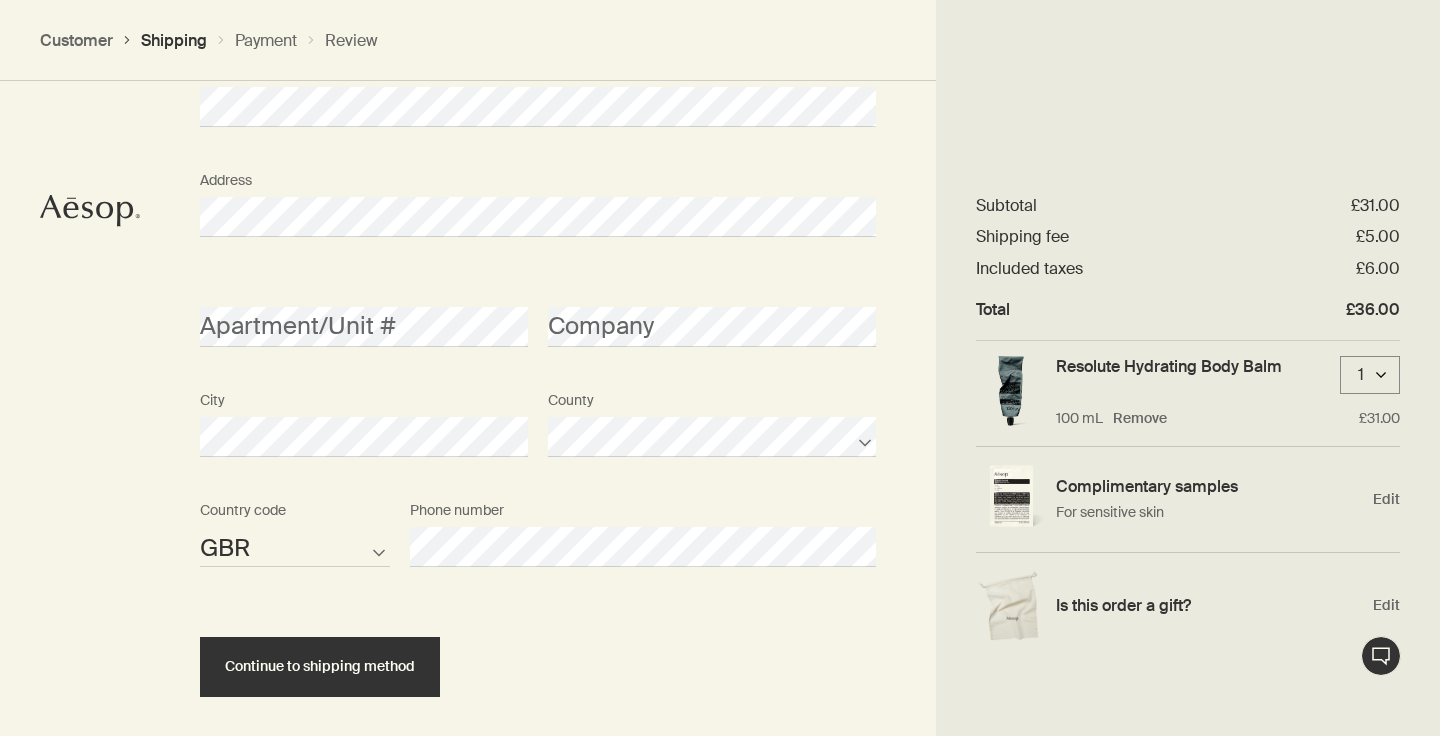 scroll, scrollTop: 1391, scrollLeft: 0, axis: vertical 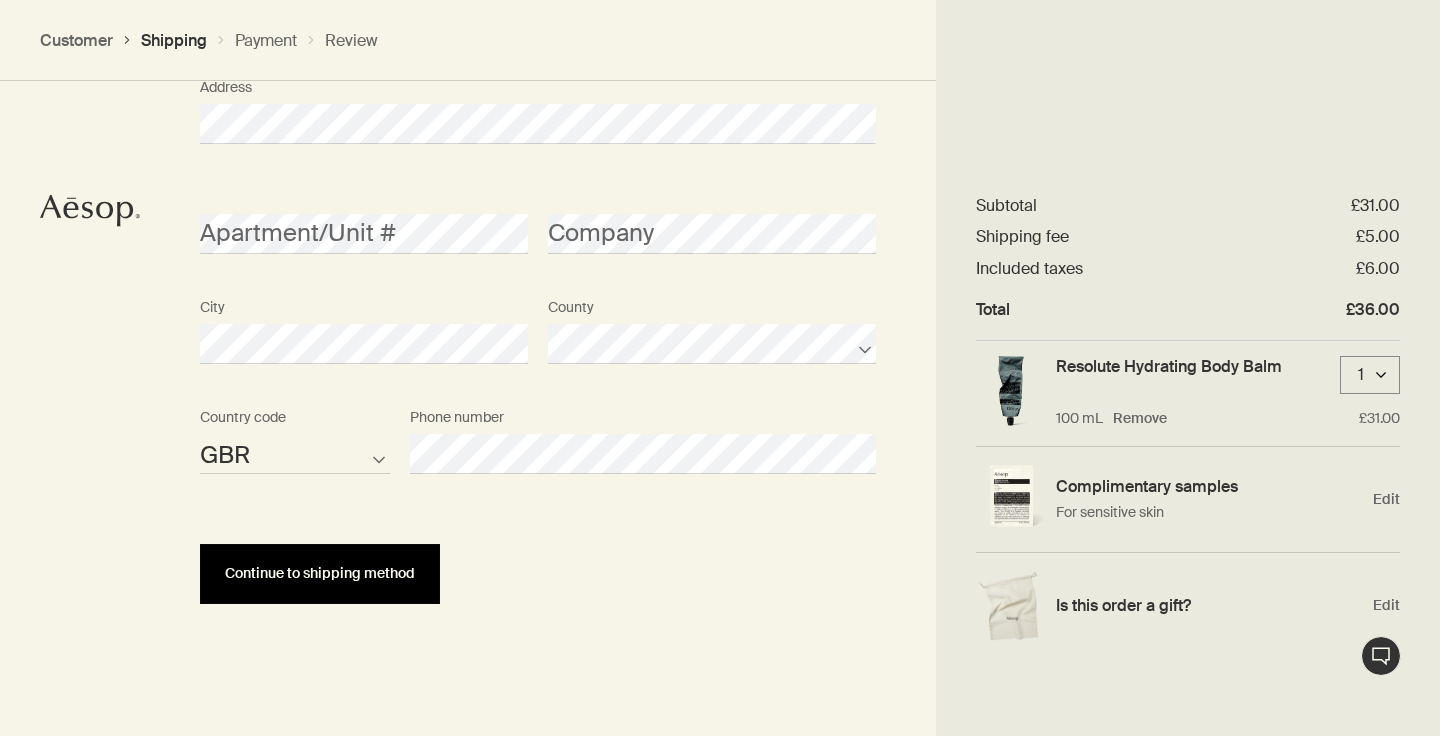 click on "Continue to shipping method" at bounding box center [320, 573] 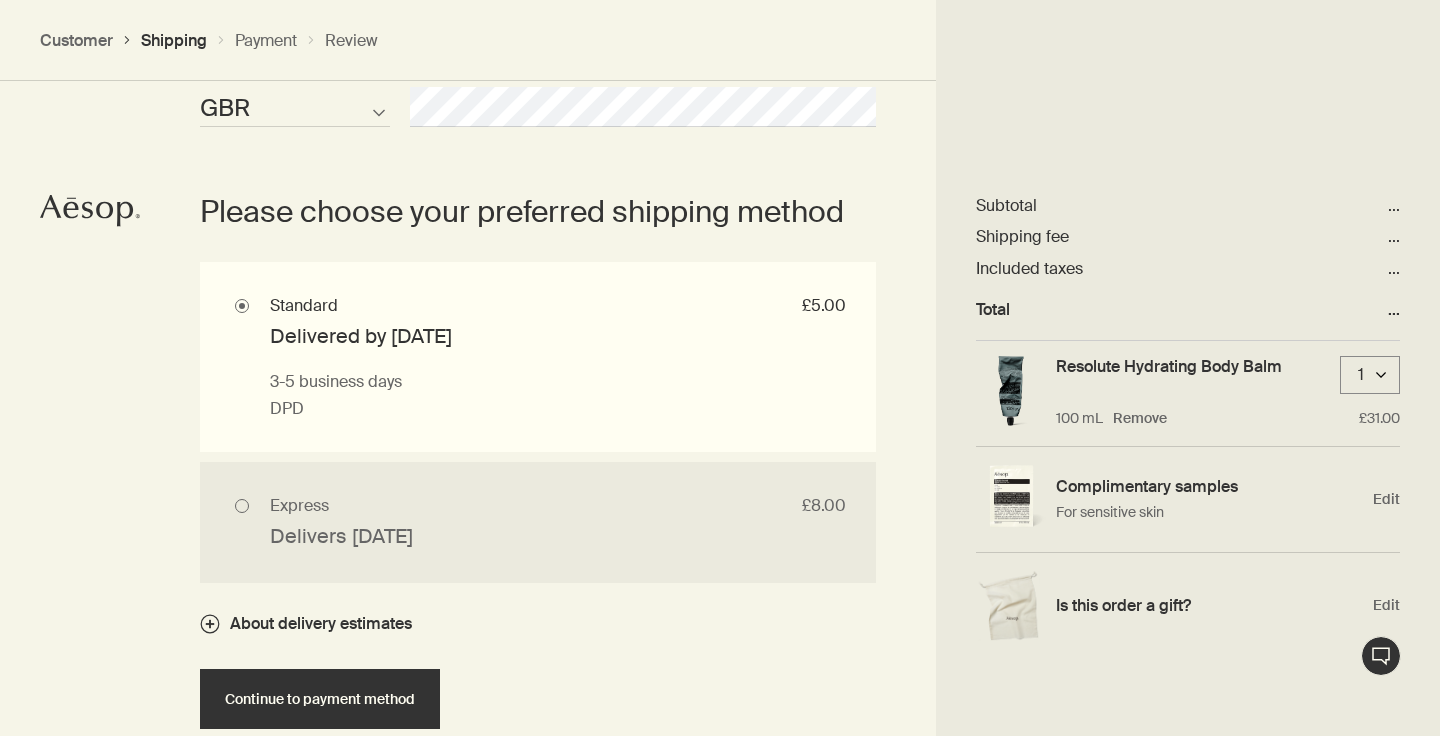 scroll, scrollTop: 1742, scrollLeft: 0, axis: vertical 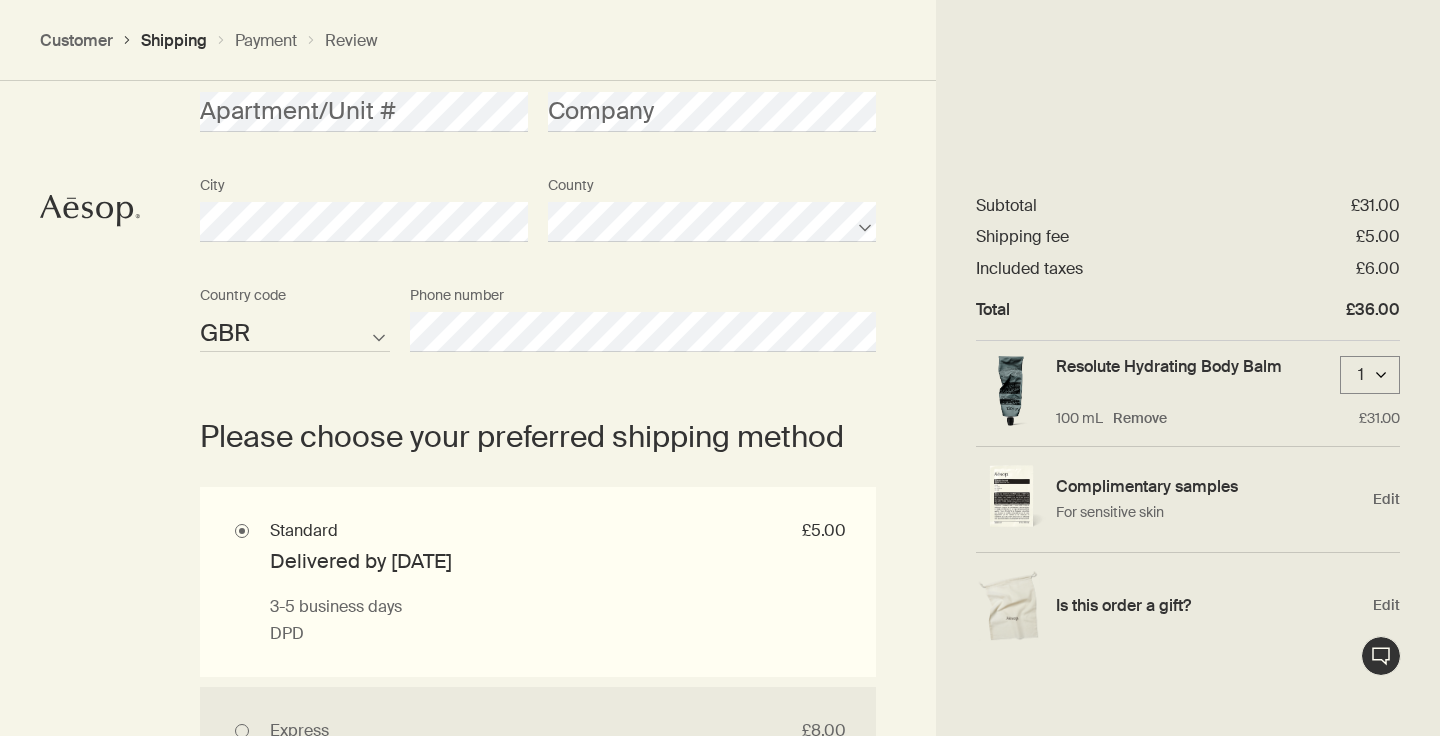 click 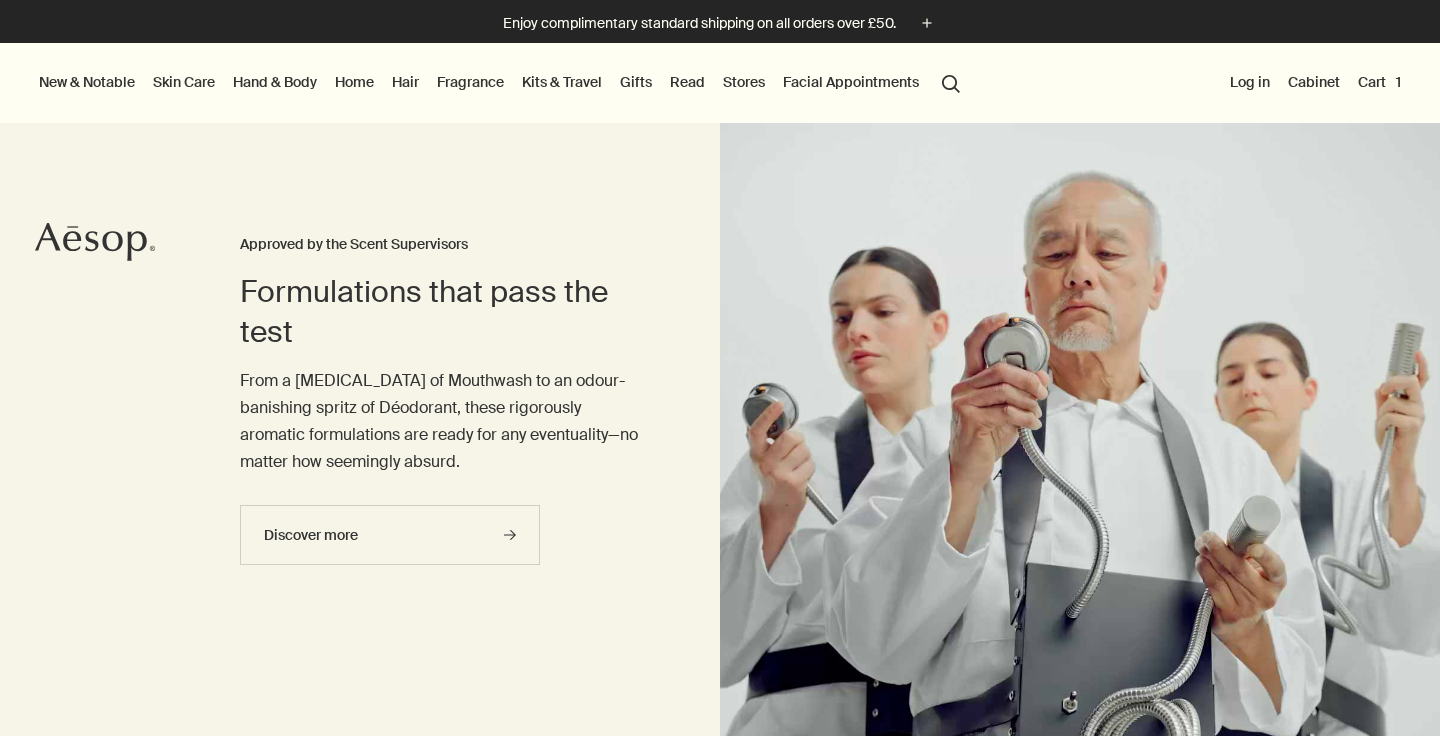 scroll, scrollTop: 0, scrollLeft: 0, axis: both 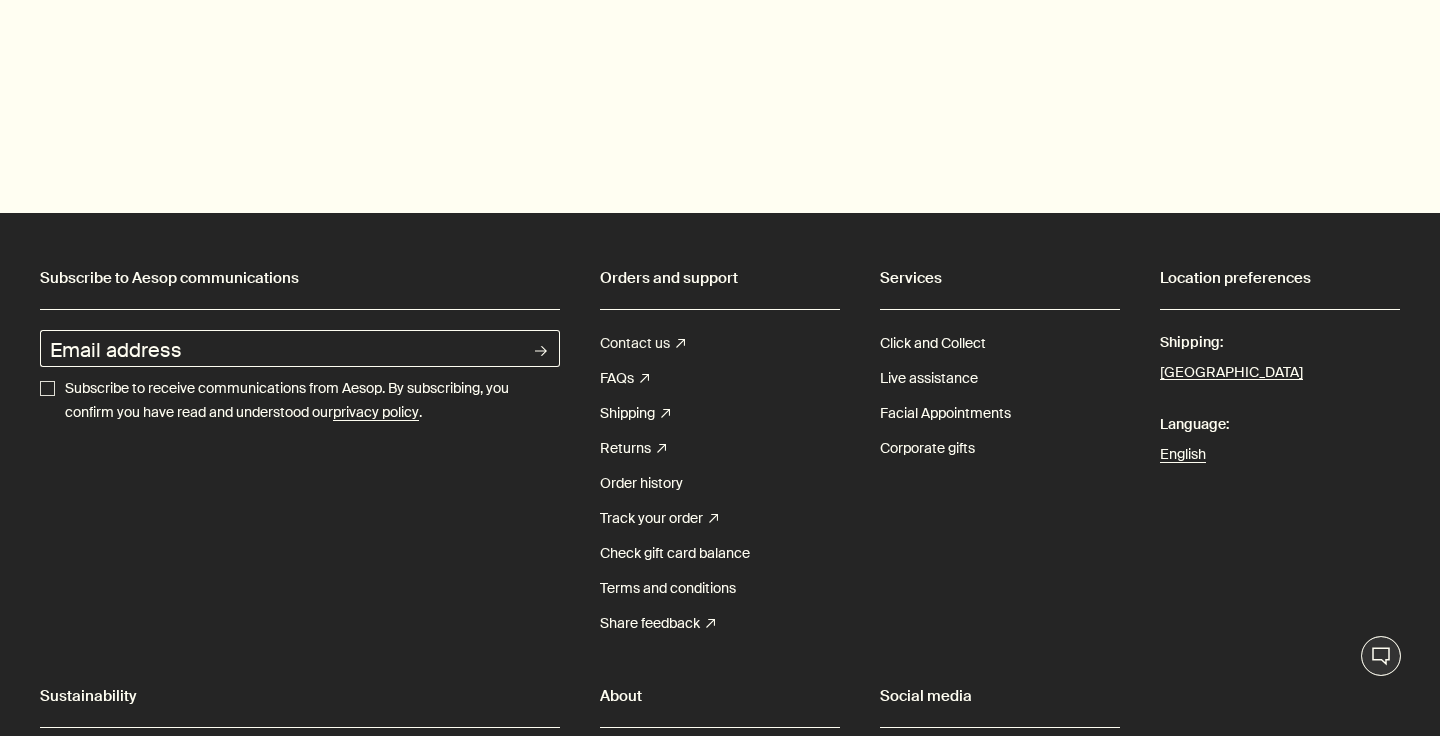 click on "Contact us   rightUpArrow" at bounding box center [642, 343] 